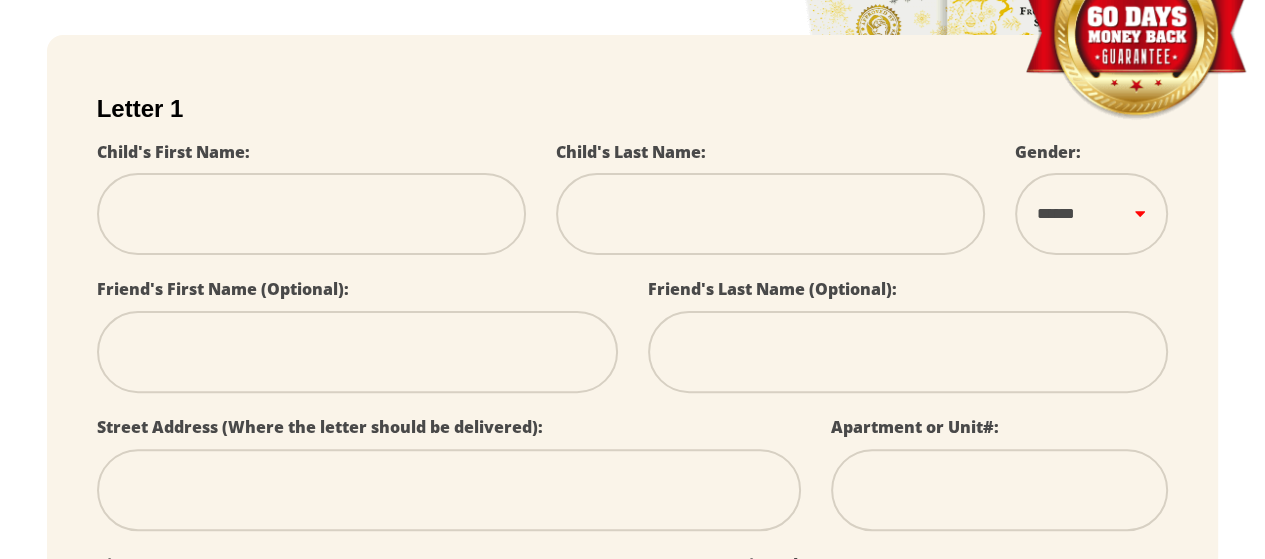 scroll, scrollTop: 400, scrollLeft: 0, axis: vertical 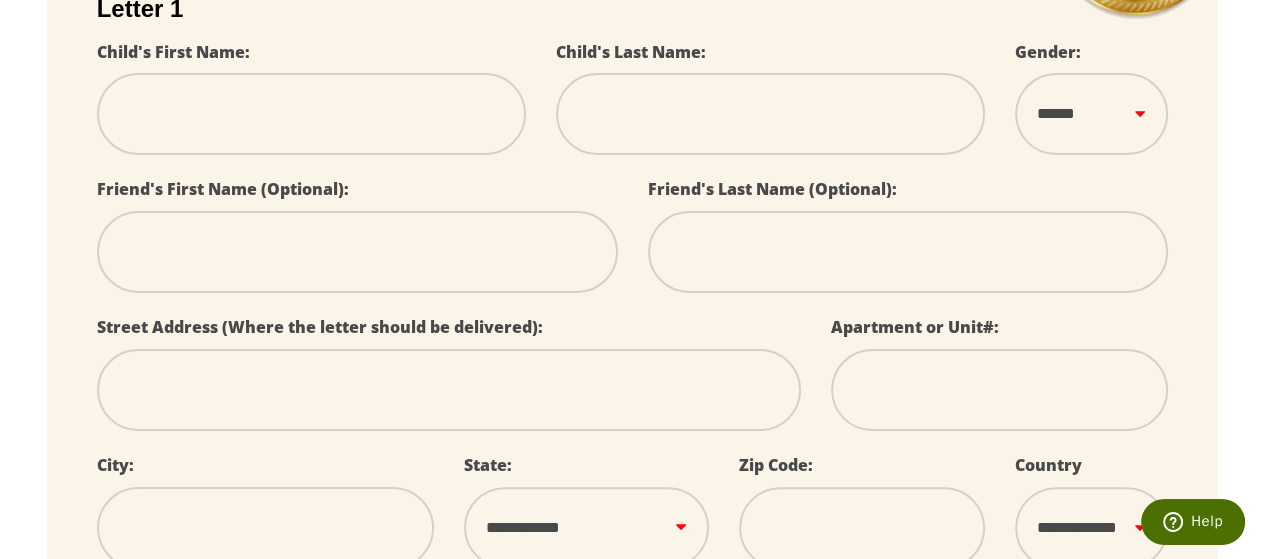 click at bounding box center [311, 114] 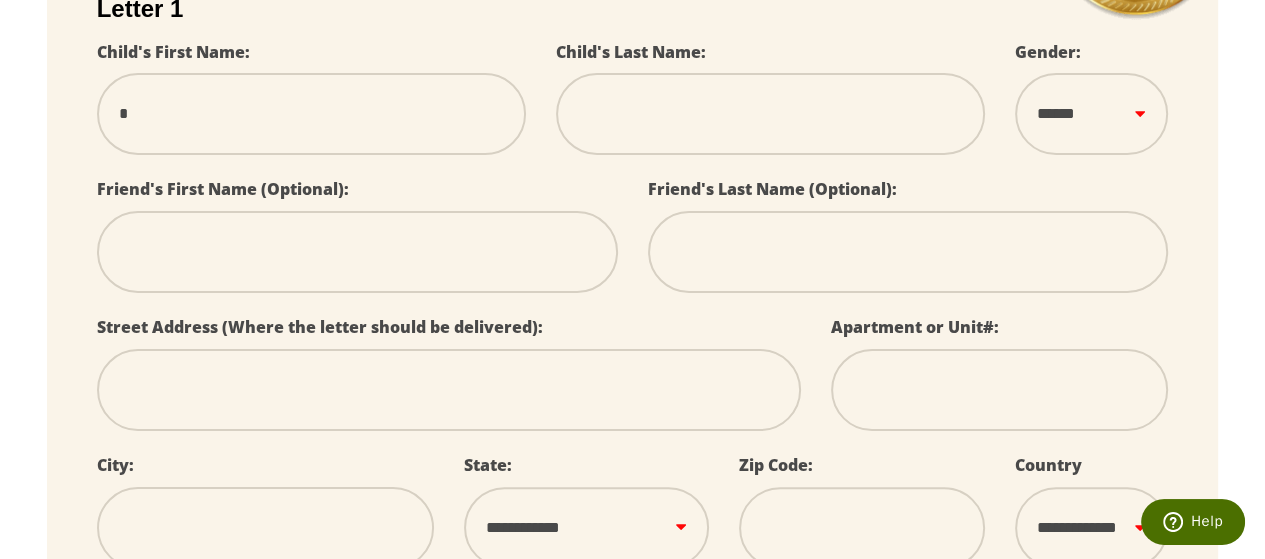 type on "**" 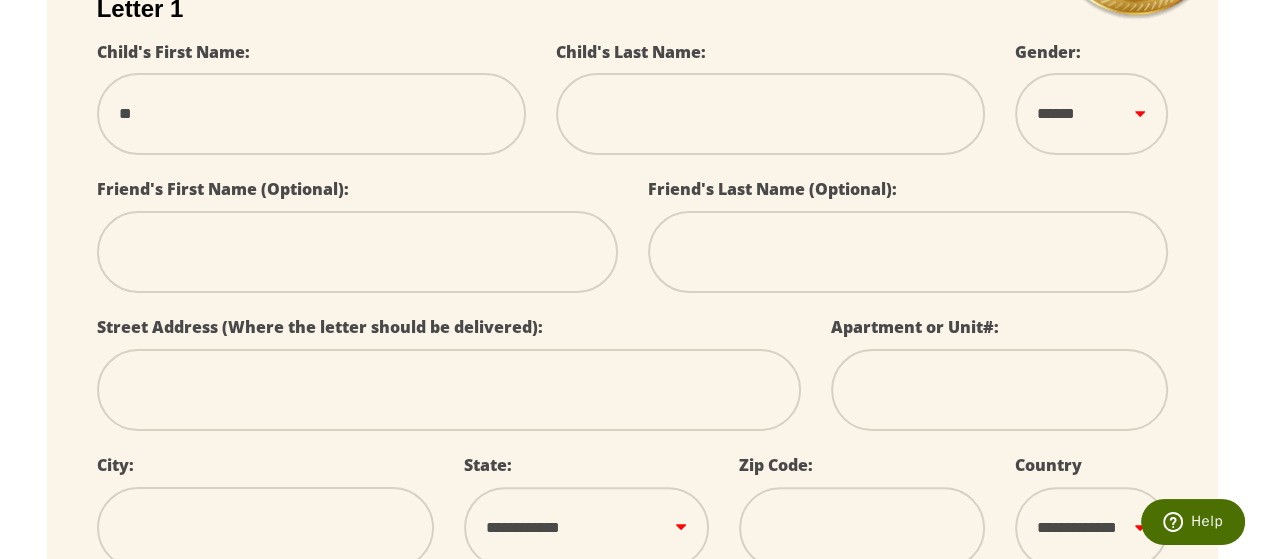 select 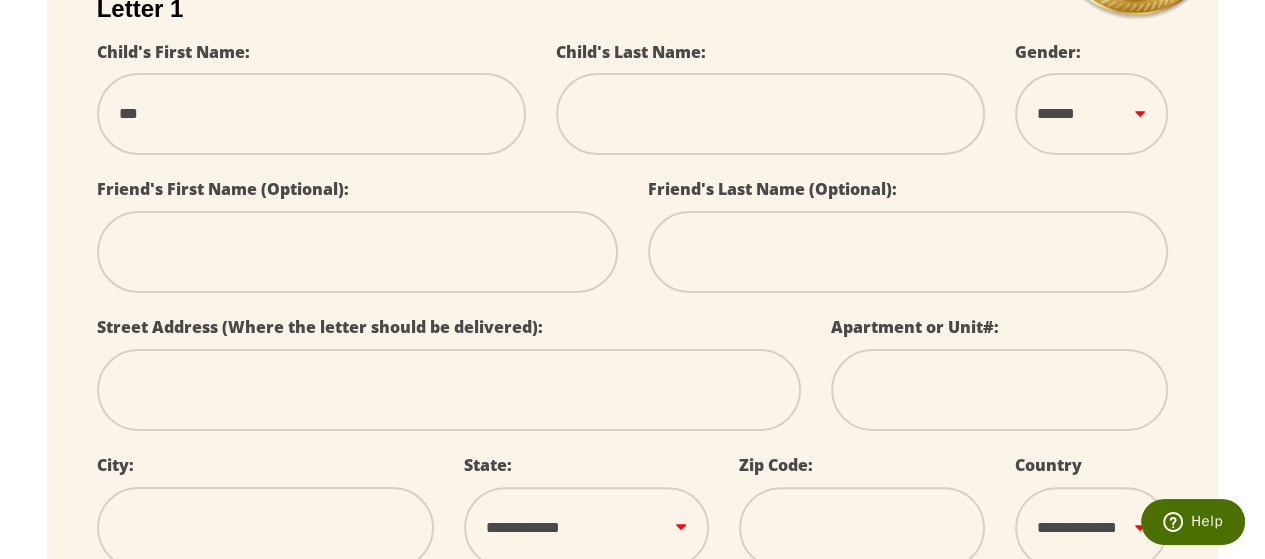 type on "****" 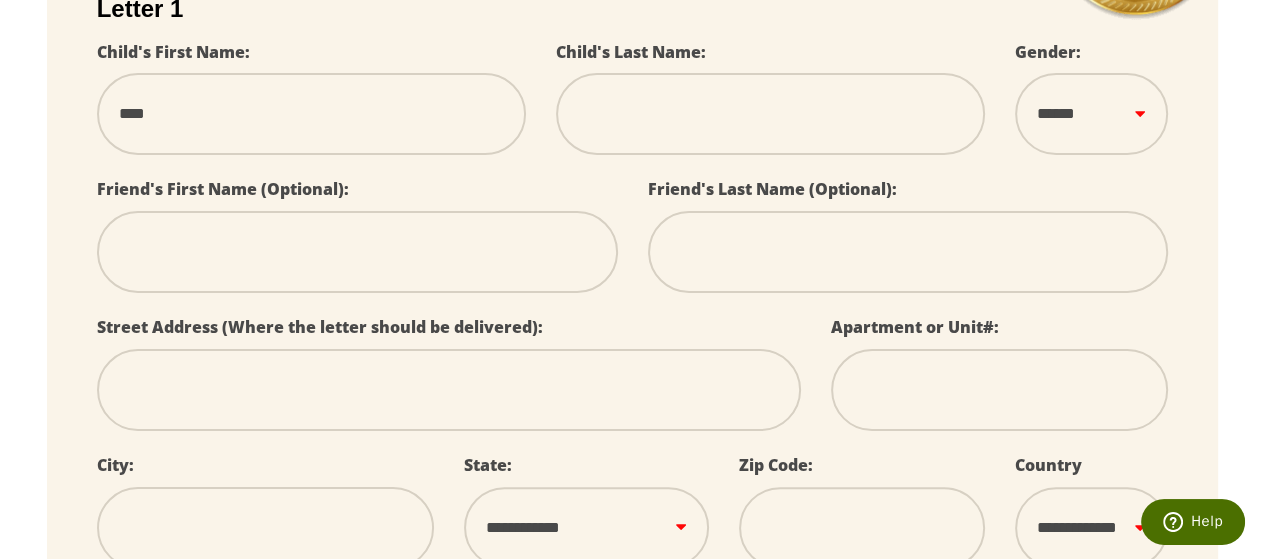 select 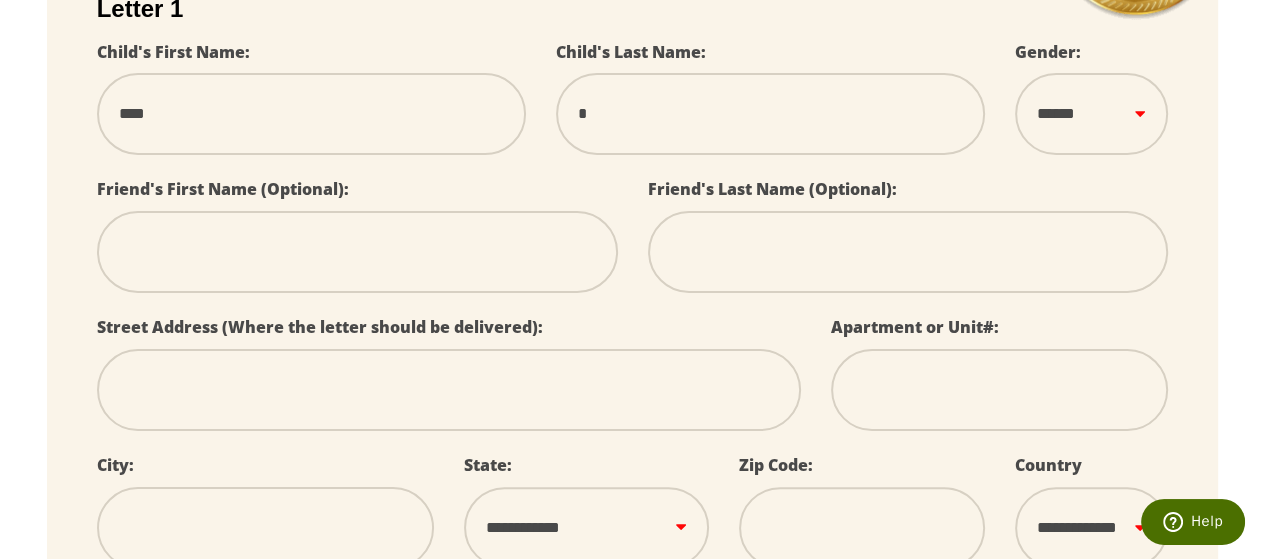 select 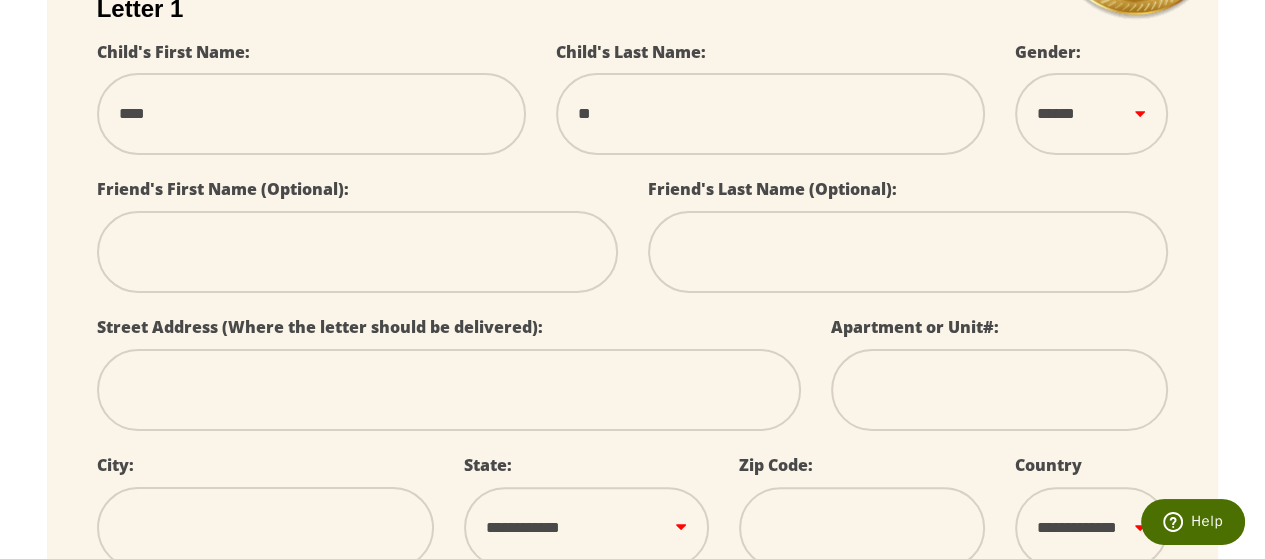select 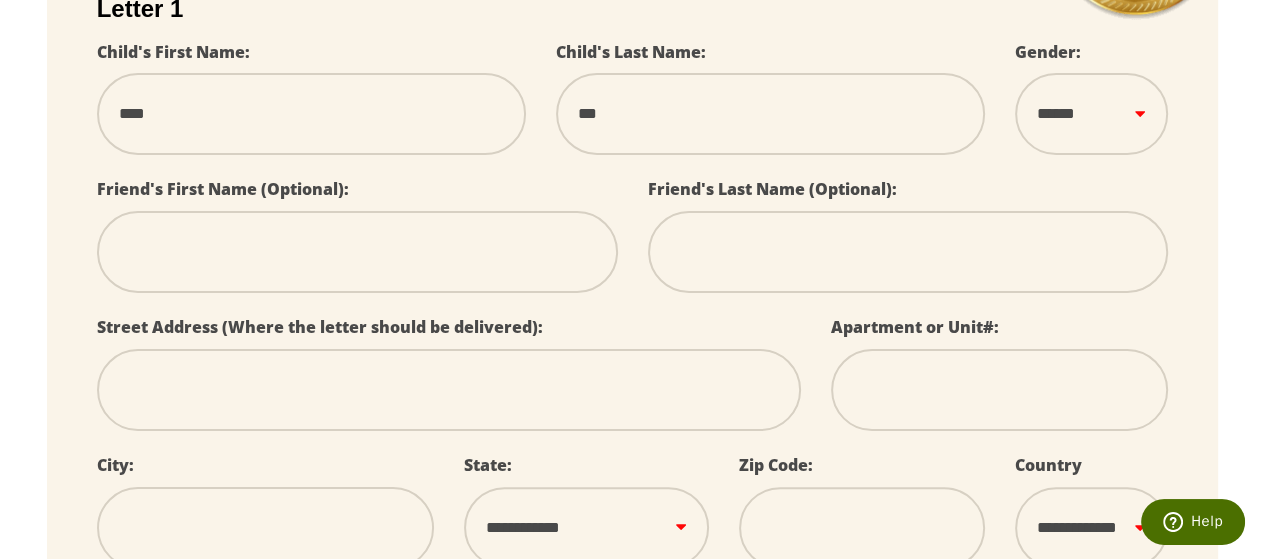 select 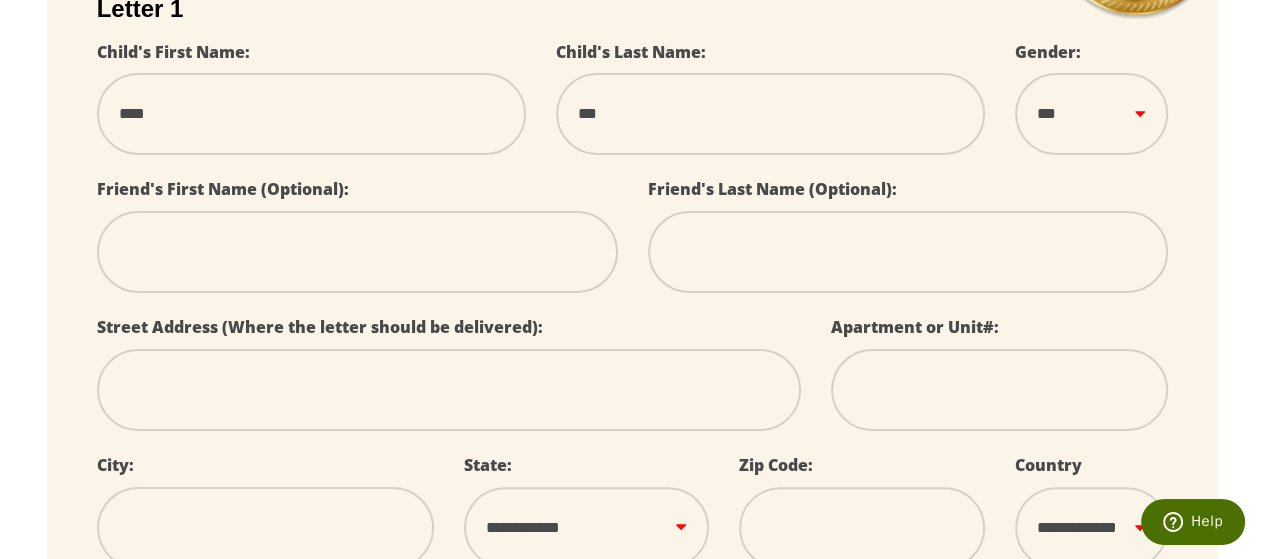 click on "******   ***   ****" at bounding box center (1092, 113) 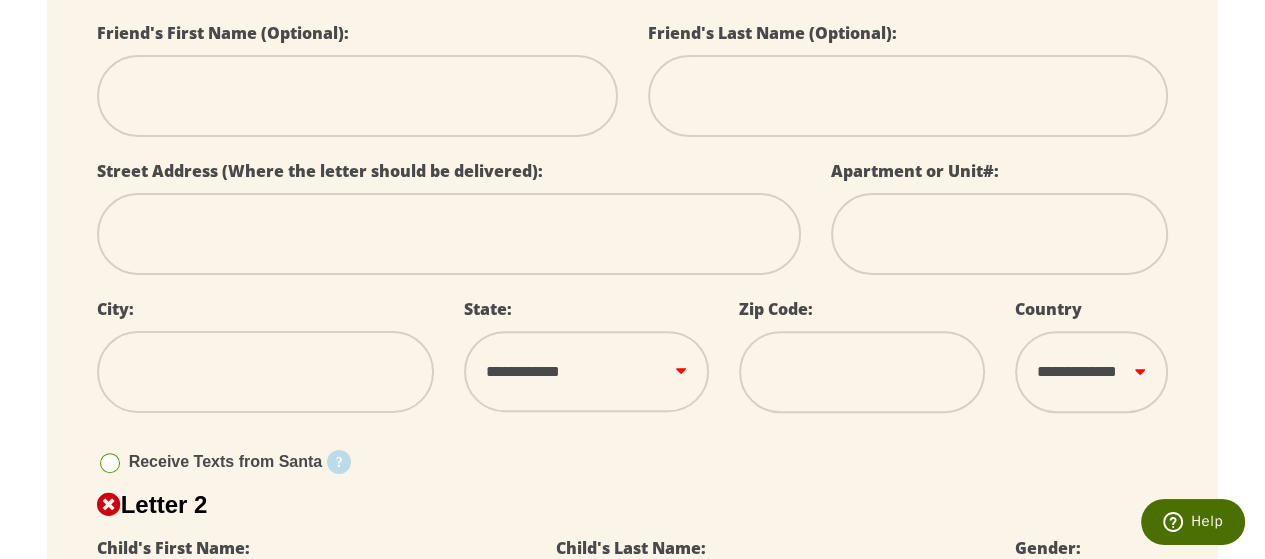 scroll, scrollTop: 700, scrollLeft: 0, axis: vertical 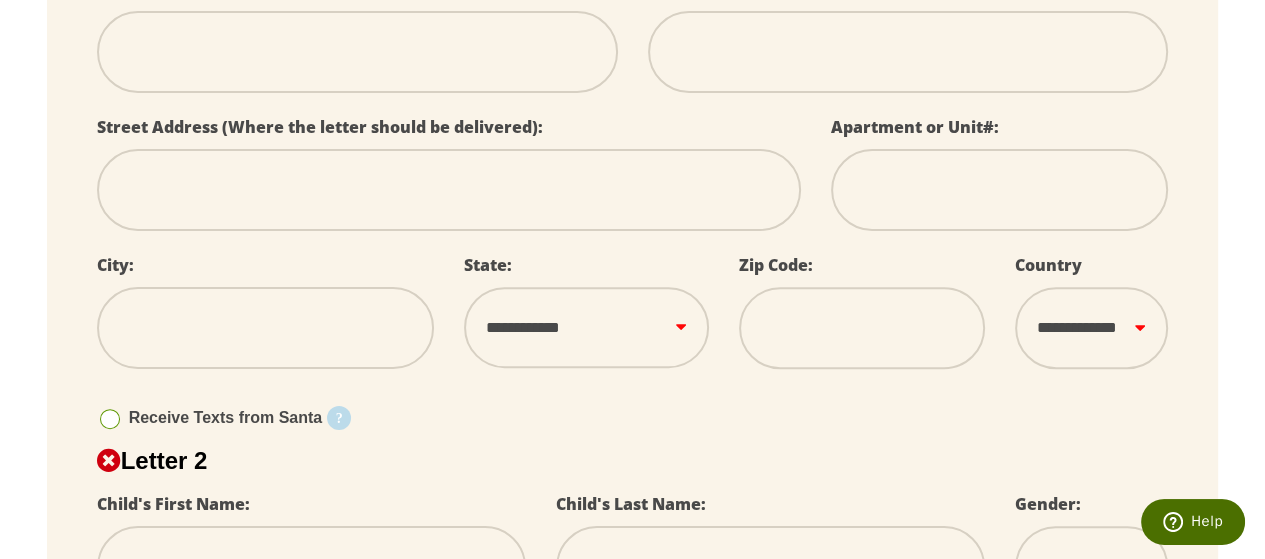 click at bounding box center (449, 190) 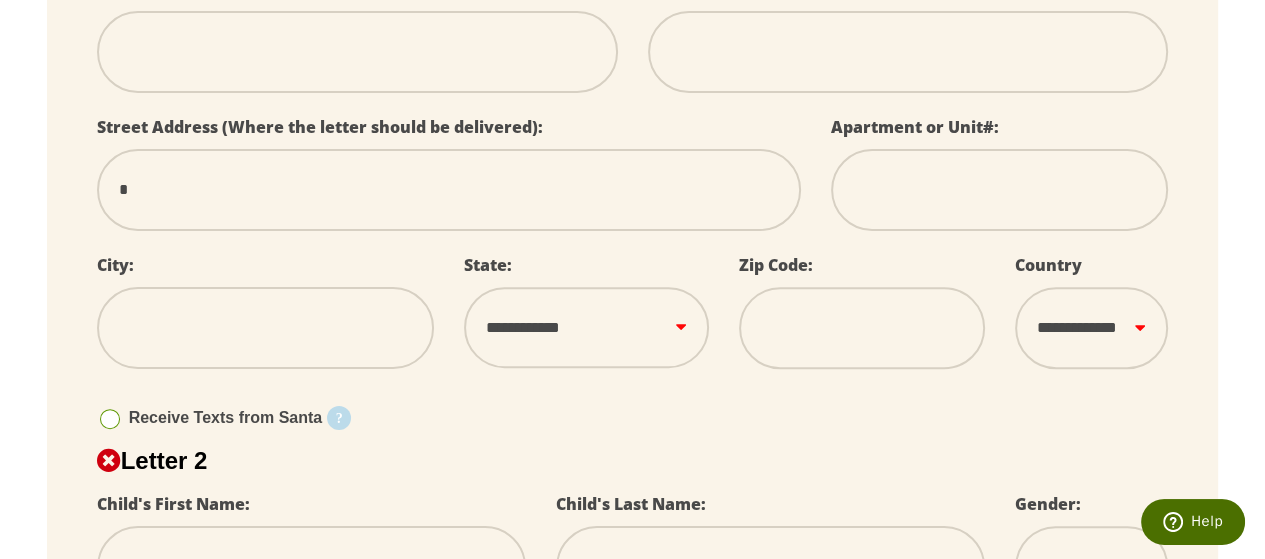 type on "**" 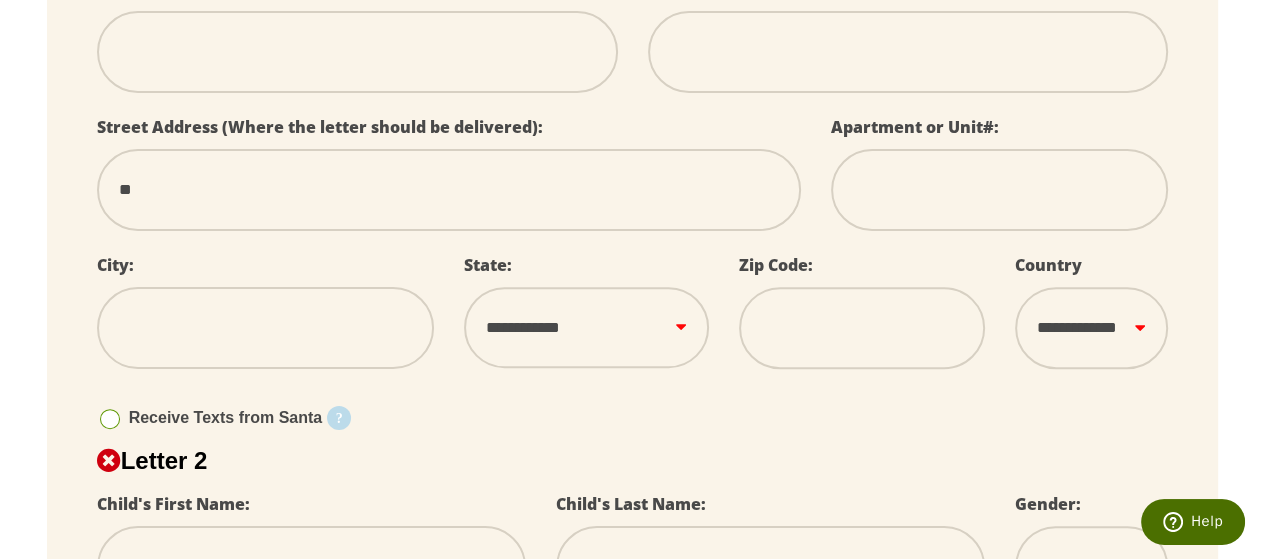 type on "******" 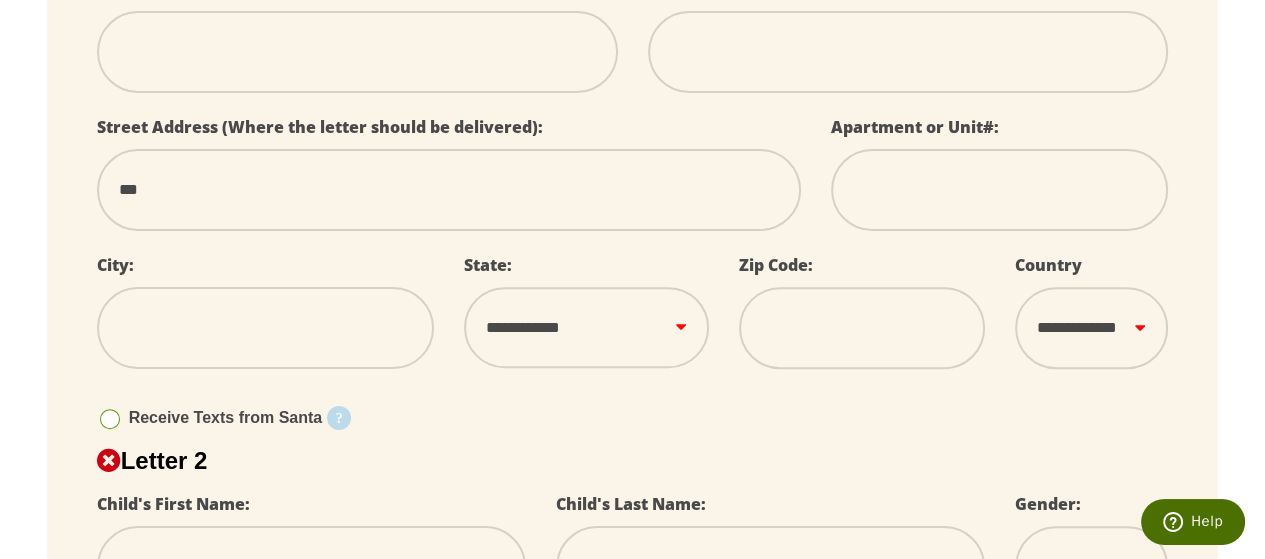 select 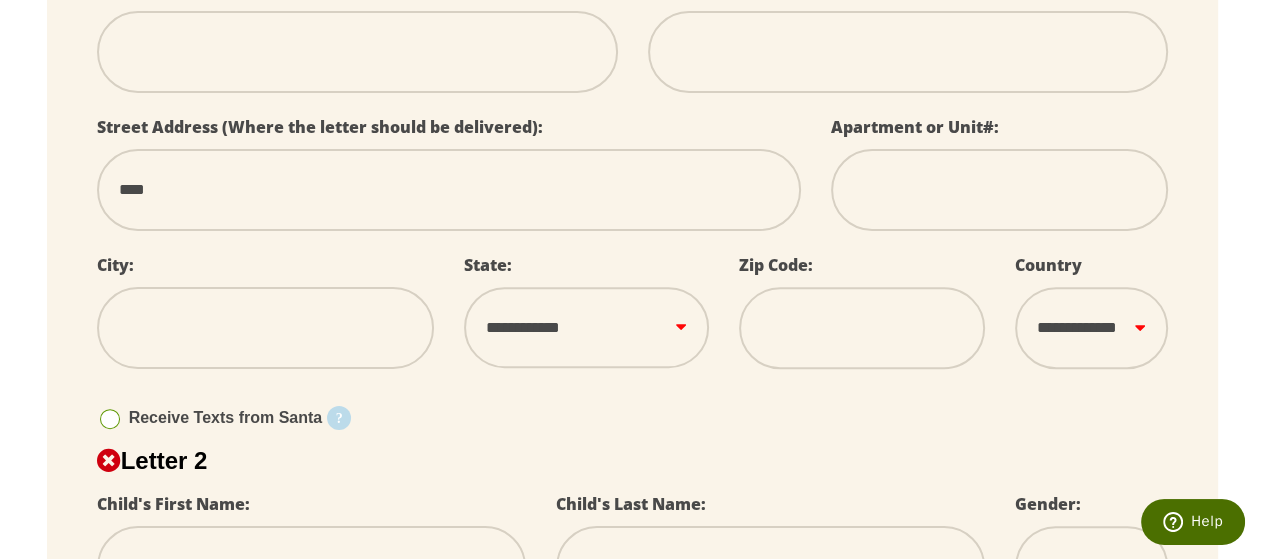 type on "****" 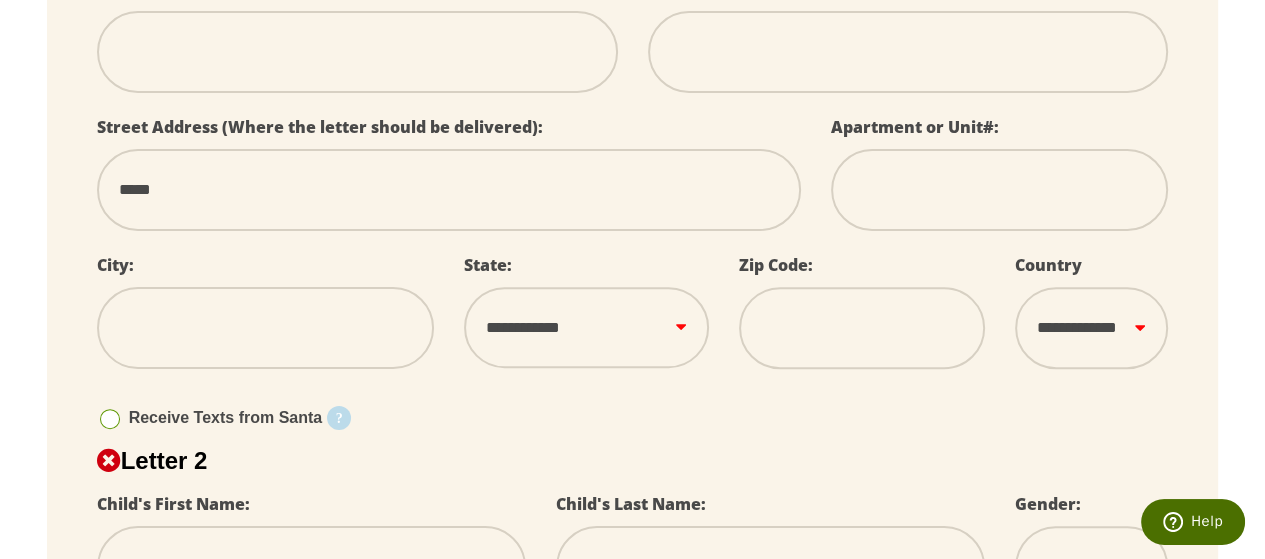 select 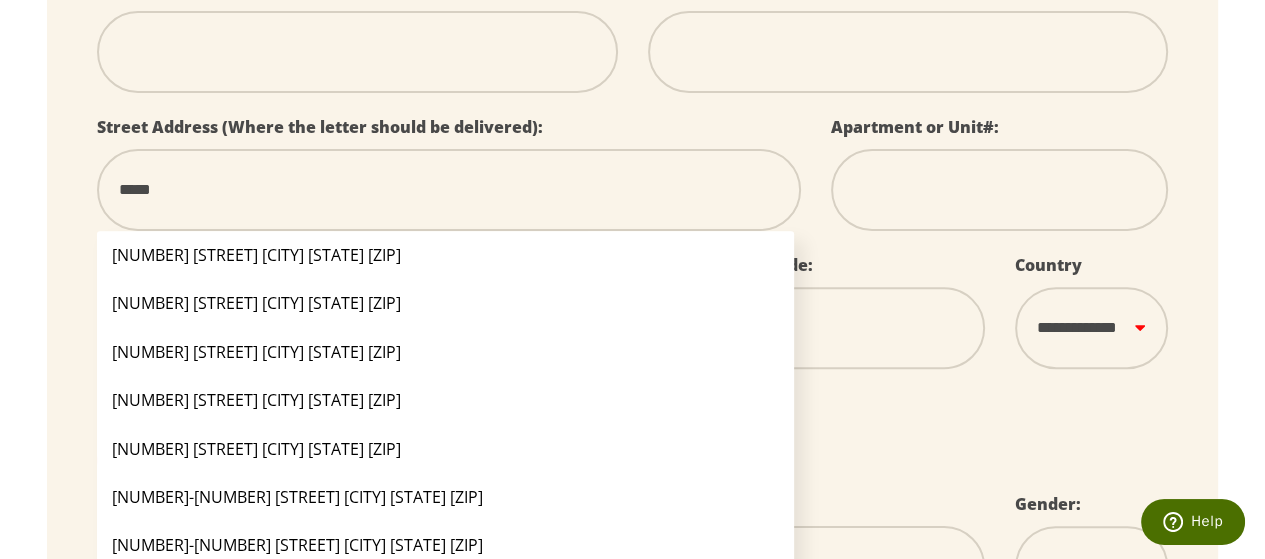 type on "******" 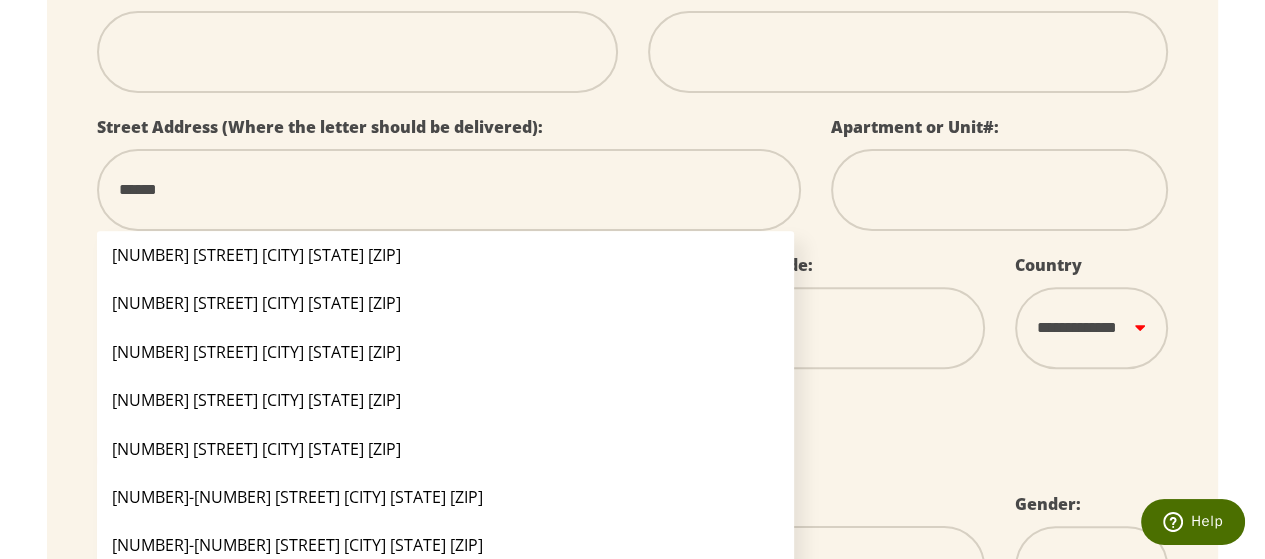 select 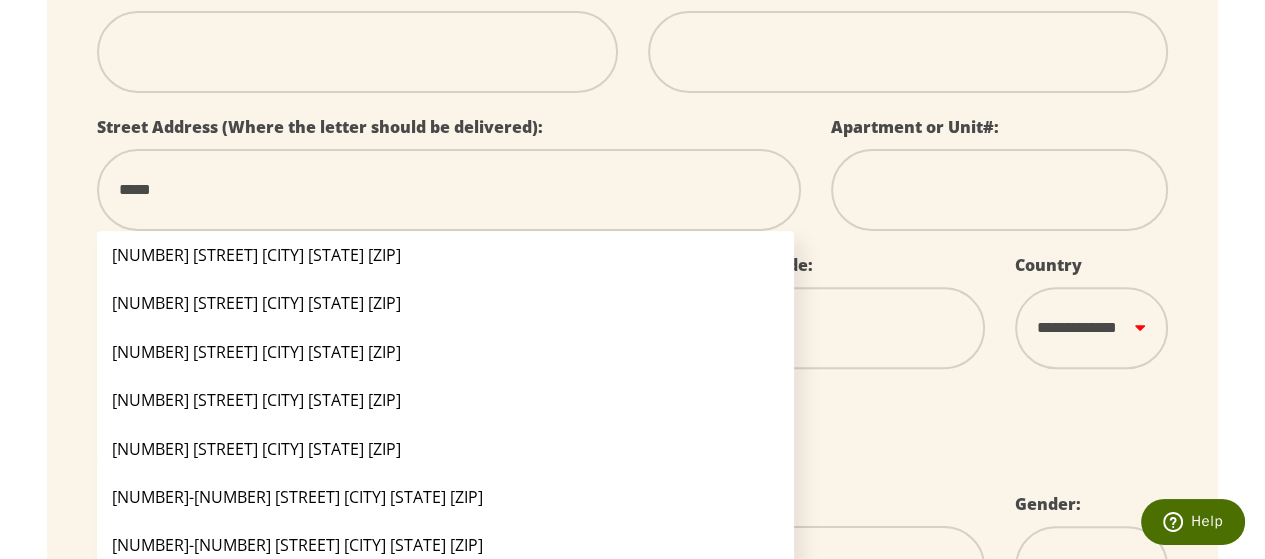 select 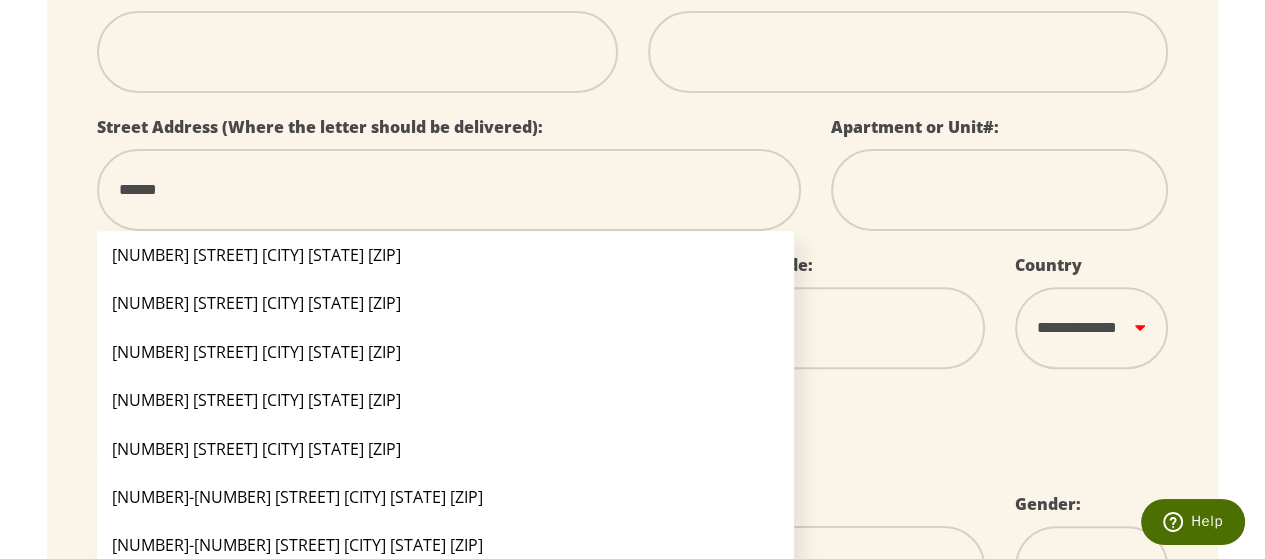 select 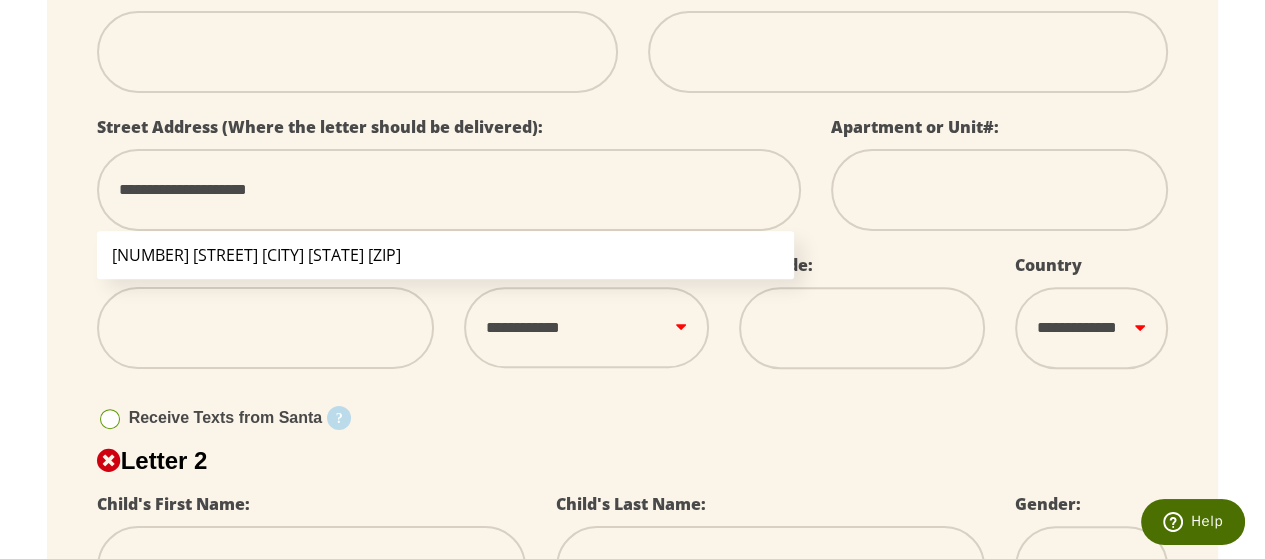 click on "**********" at bounding box center [449, 190] 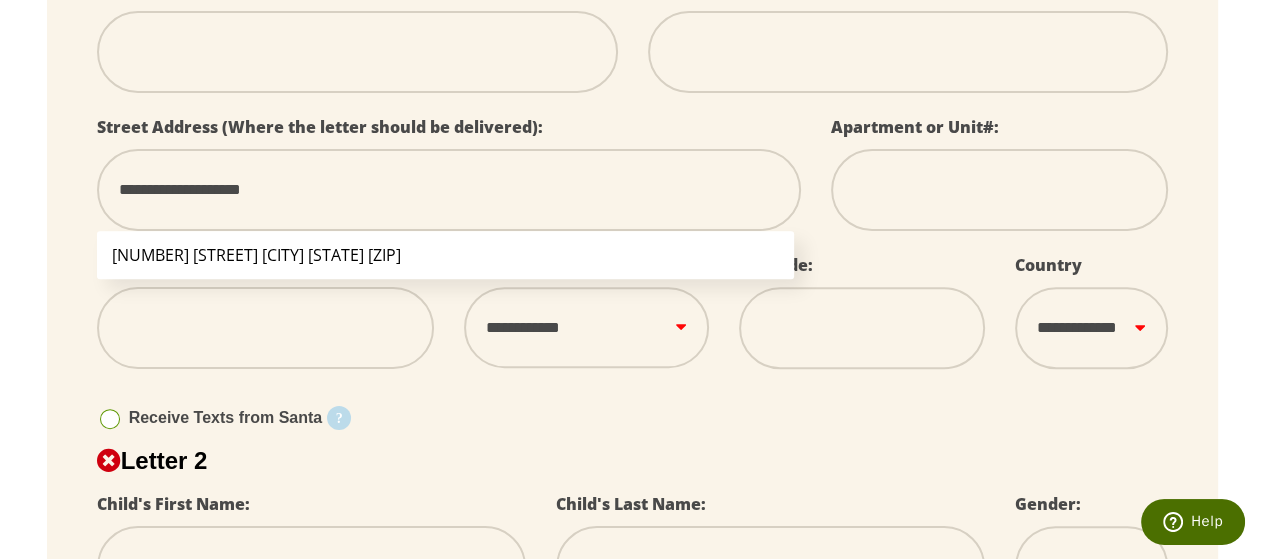 click on "[NUMBER] [STREET] [CITY]
[STATE] [ZIP]" at bounding box center (446, 255) 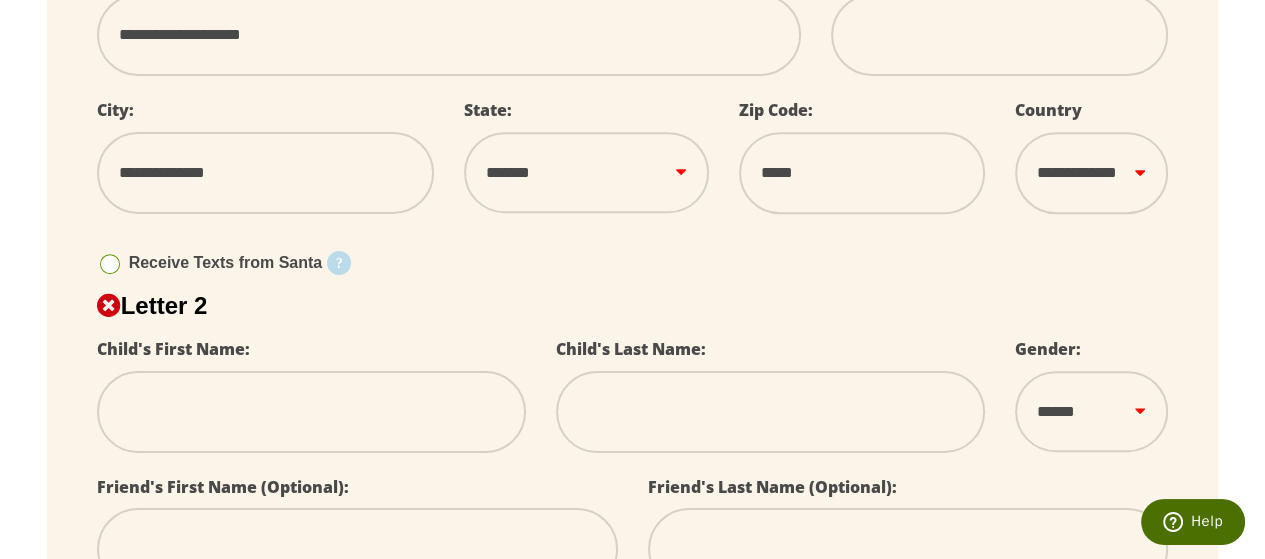 scroll, scrollTop: 900, scrollLeft: 0, axis: vertical 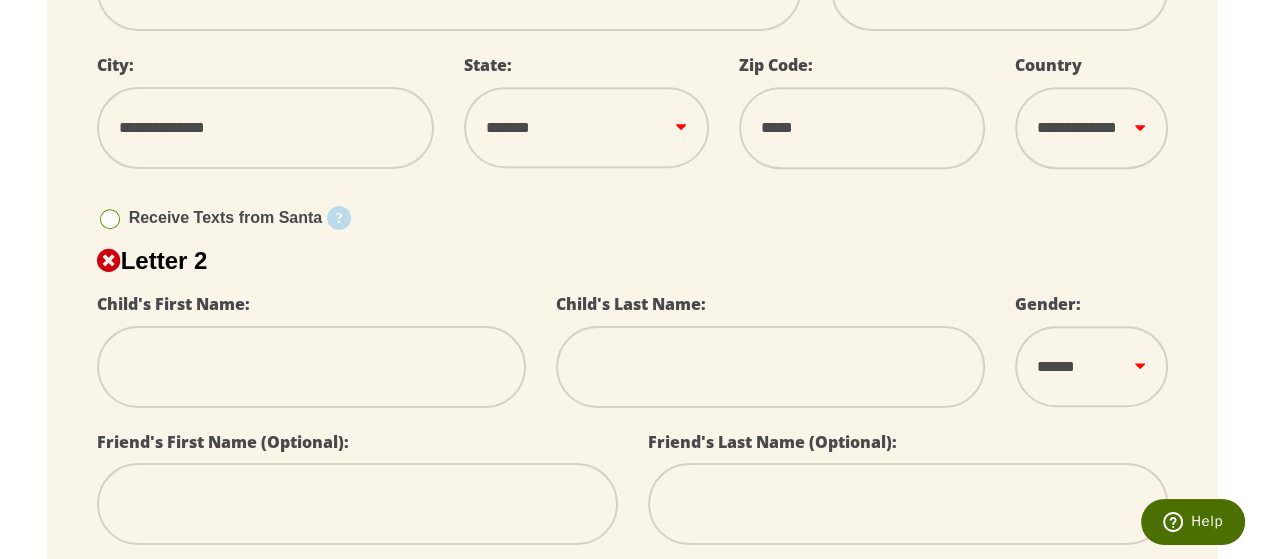 drag, startPoint x: 535, startPoint y: 224, endPoint x: 308, endPoint y: 217, distance: 227.10791 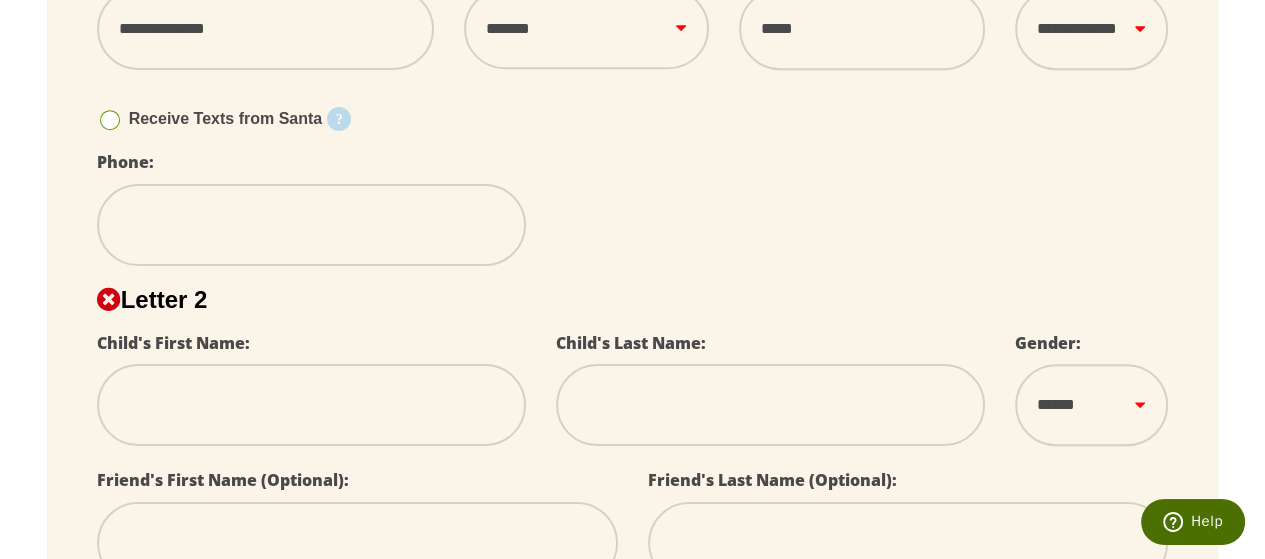 scroll, scrollTop: 1000, scrollLeft: 0, axis: vertical 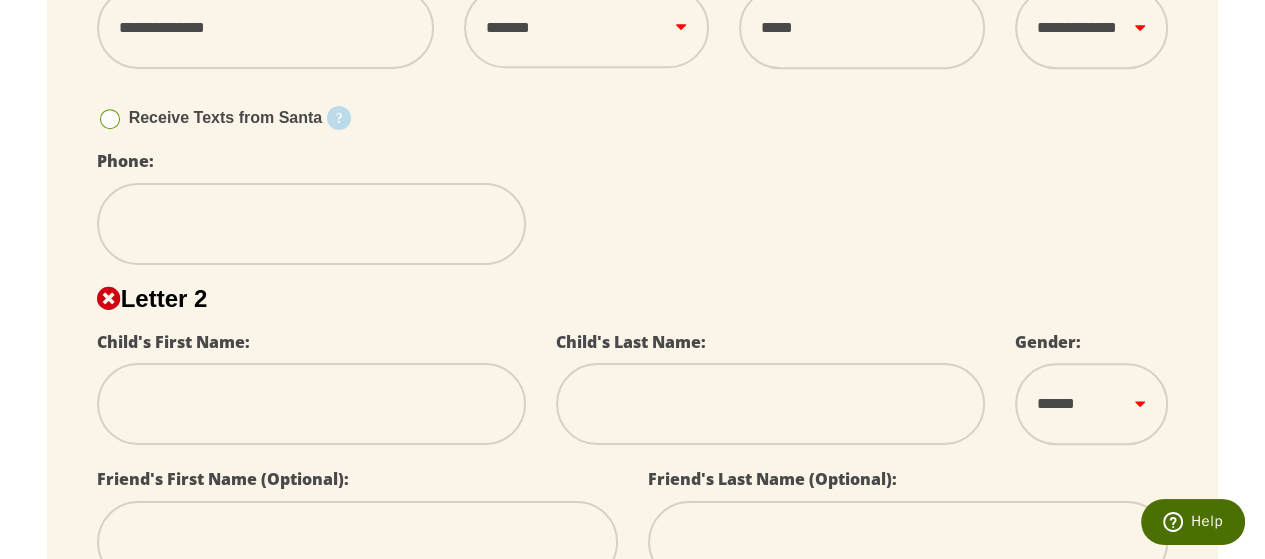 click at bounding box center [311, 224] 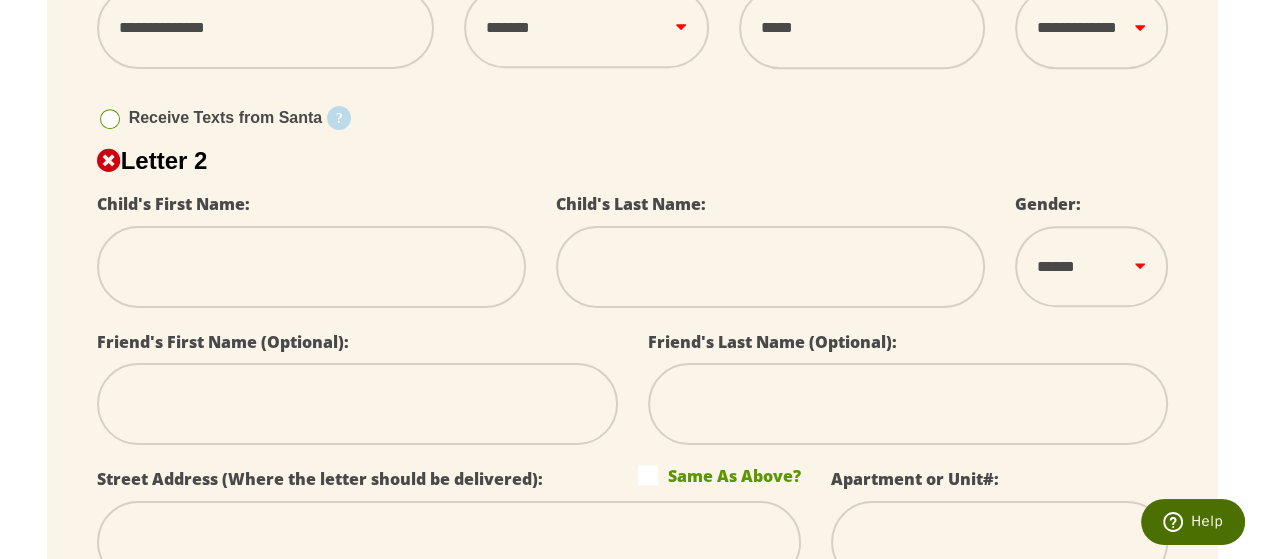 scroll, scrollTop: 1100, scrollLeft: 0, axis: vertical 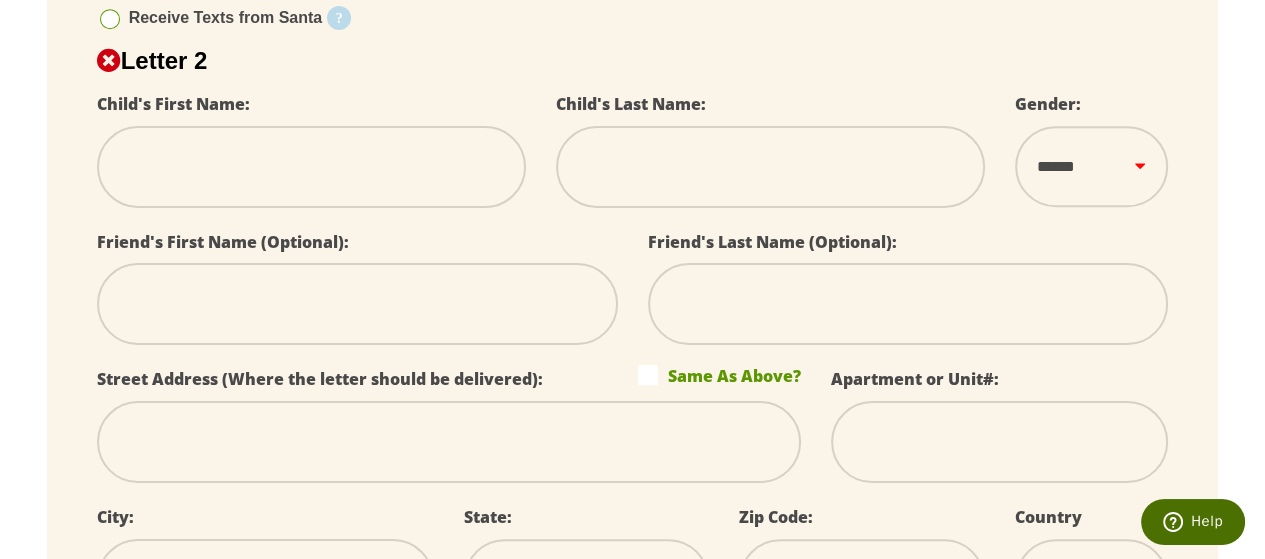 click at bounding box center (311, 167) 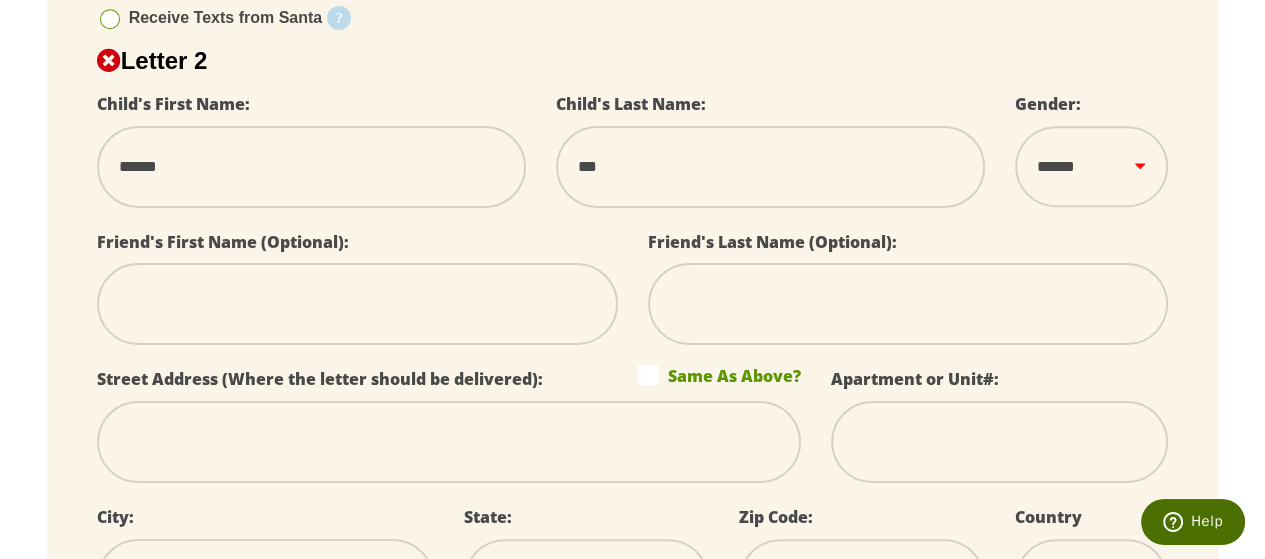 click on "******   ***   ****" at bounding box center (1092, 166) 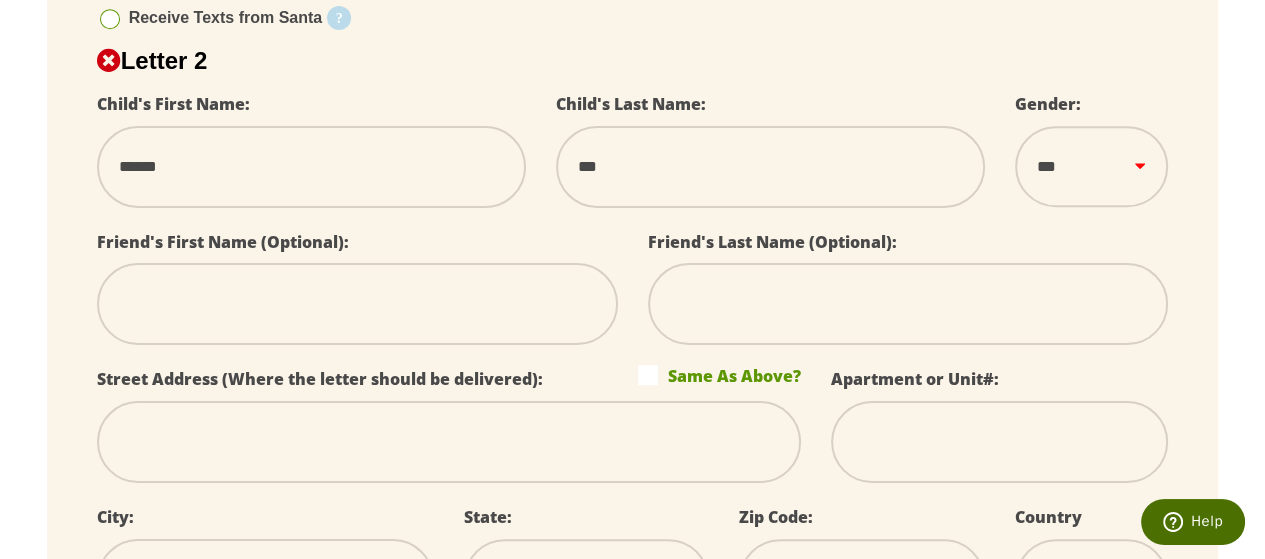 click on "******   ***   ****" at bounding box center (1092, 166) 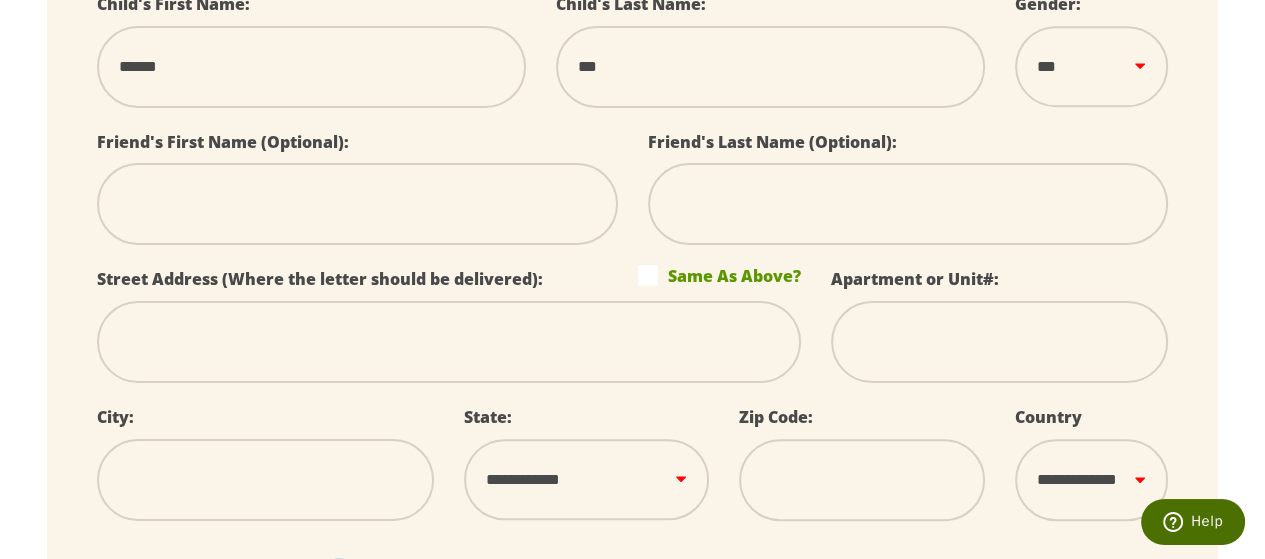 scroll, scrollTop: 1300, scrollLeft: 0, axis: vertical 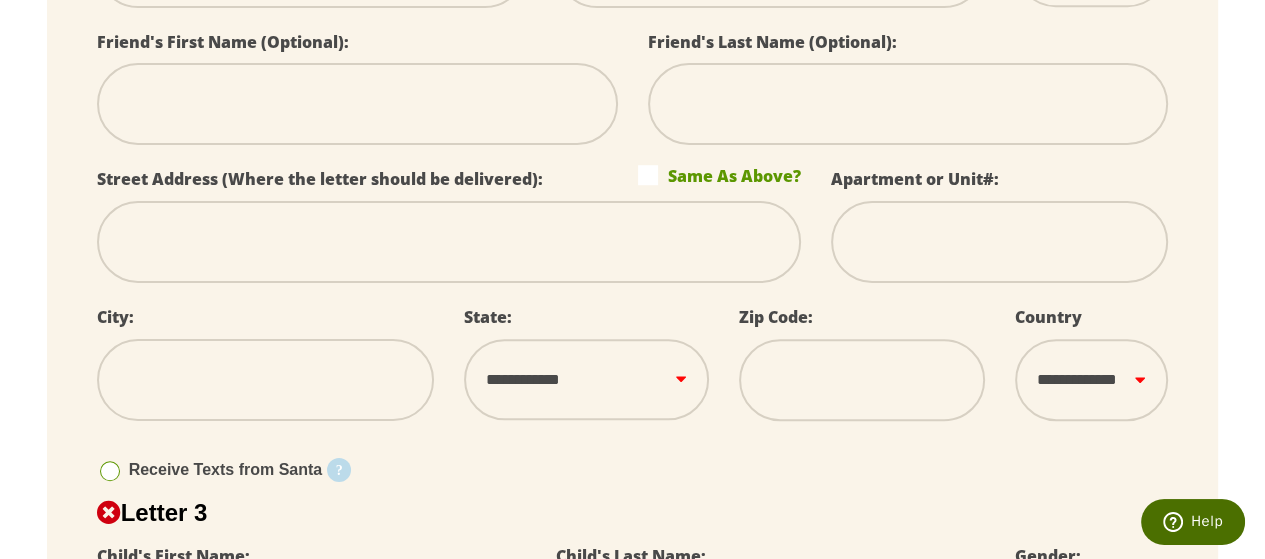 click at bounding box center [449, 242] 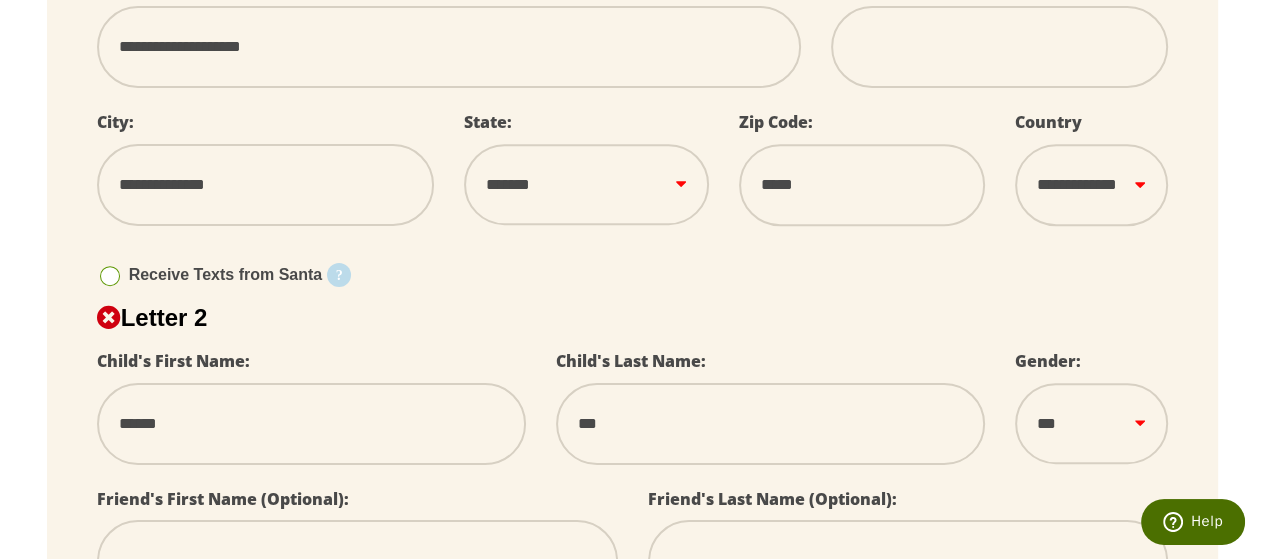 scroll, scrollTop: 800, scrollLeft: 0, axis: vertical 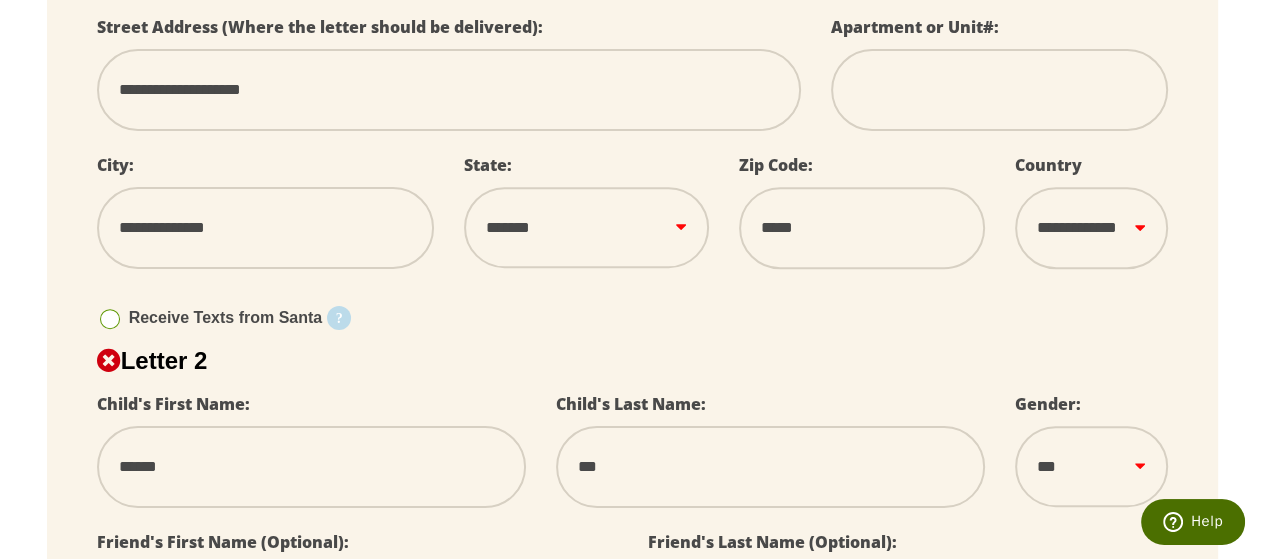 drag, startPoint x: 123, startPoint y: 85, endPoint x: 441, endPoint y: 127, distance: 320.7616 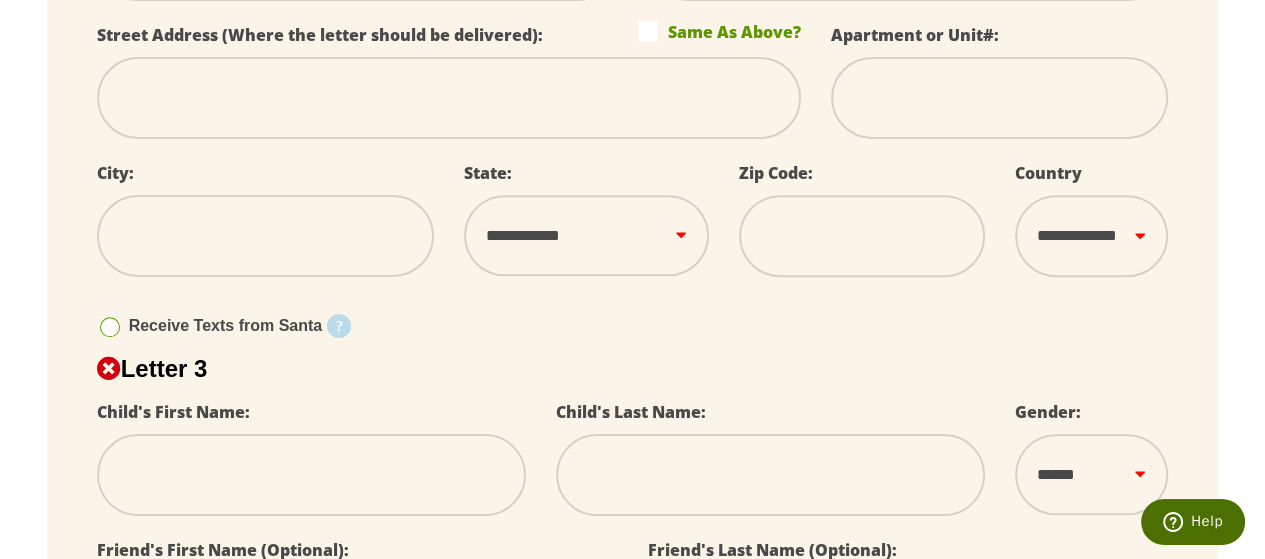 scroll, scrollTop: 1400, scrollLeft: 0, axis: vertical 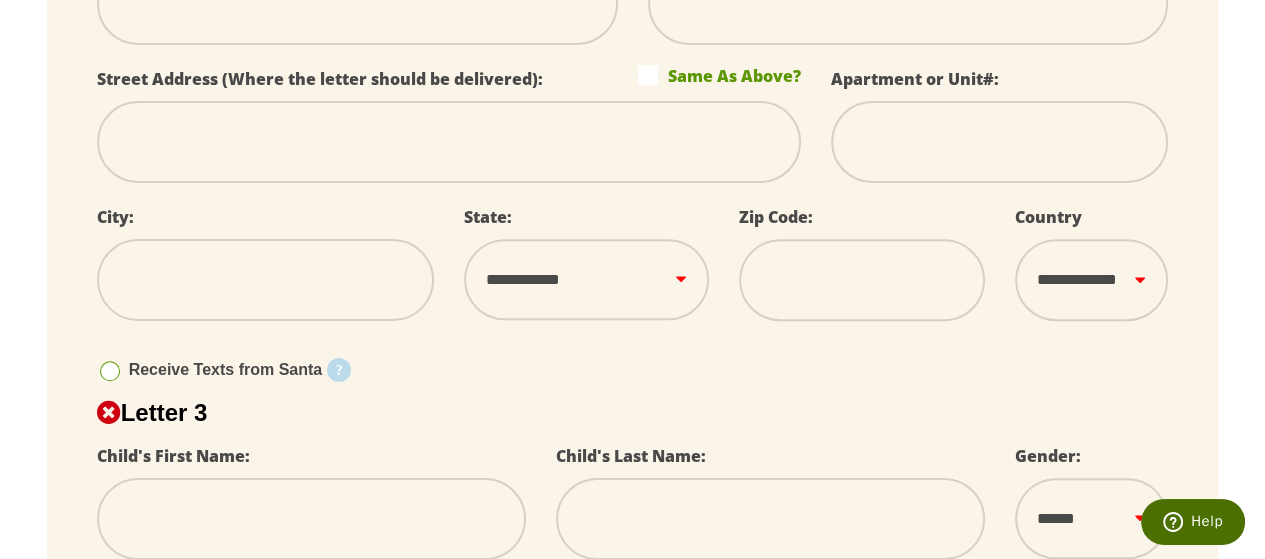 click at bounding box center [449, 142] 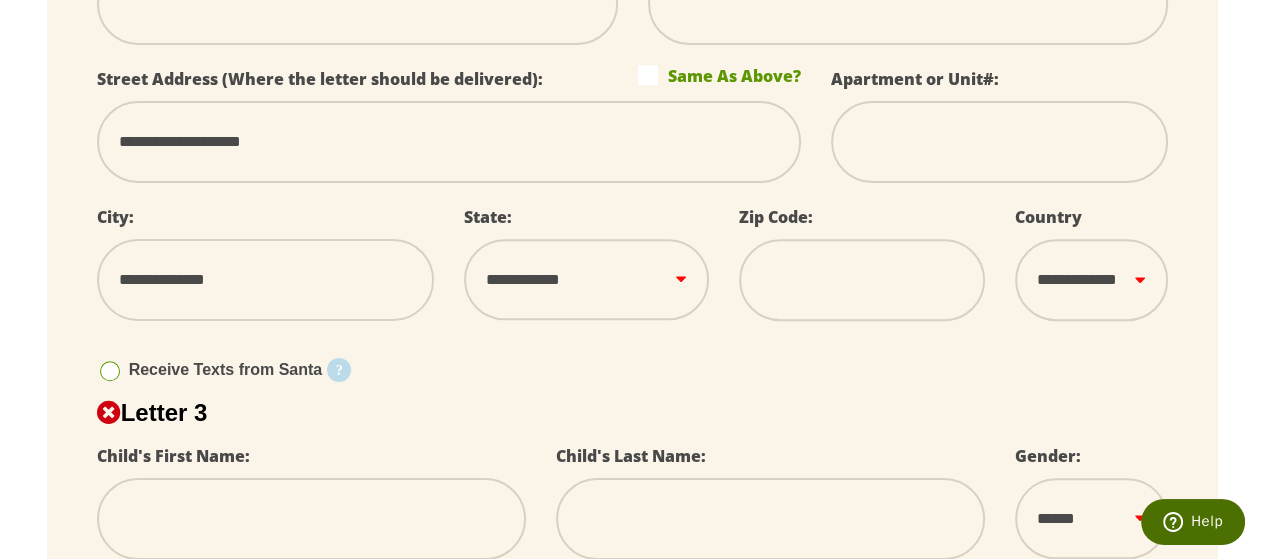 click on "**********" at bounding box center (586, 279) 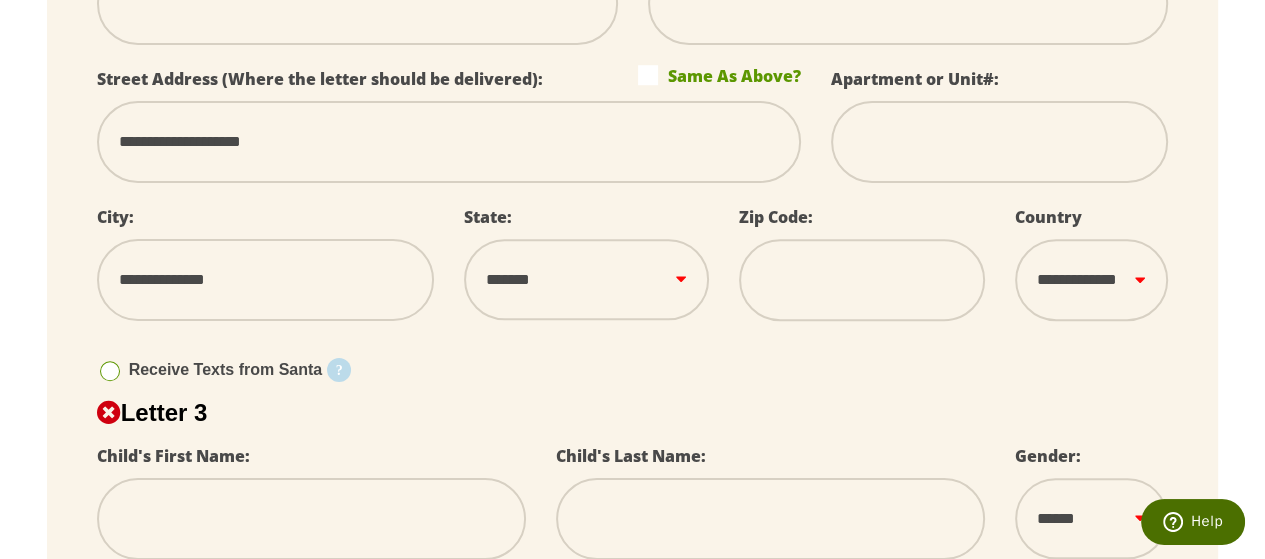 click on "**********" at bounding box center (586, 279) 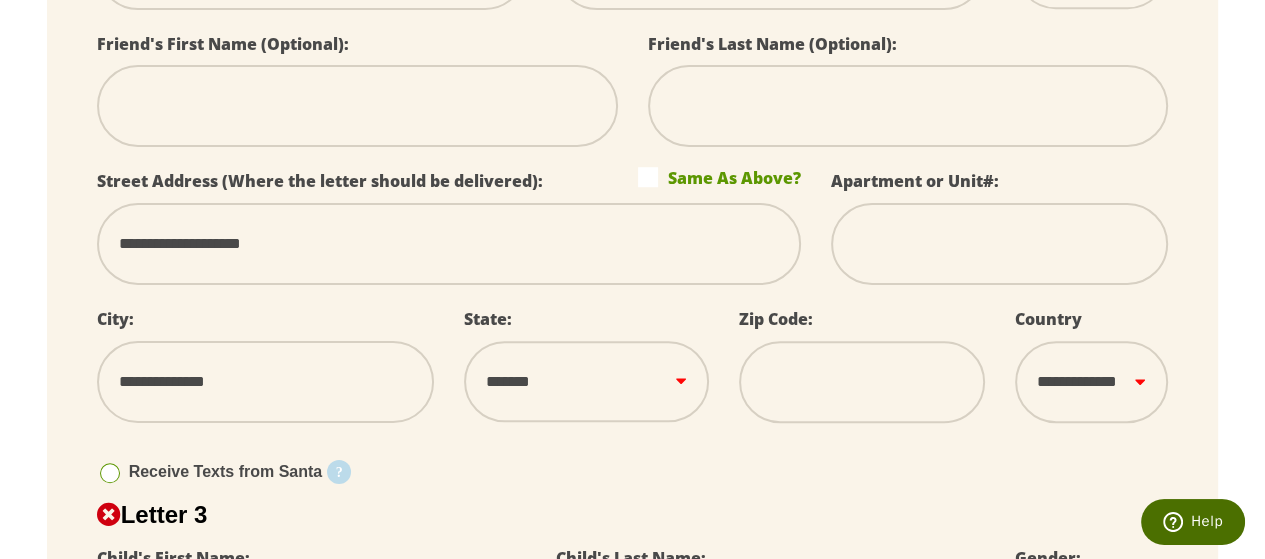 scroll, scrollTop: 1300, scrollLeft: 0, axis: vertical 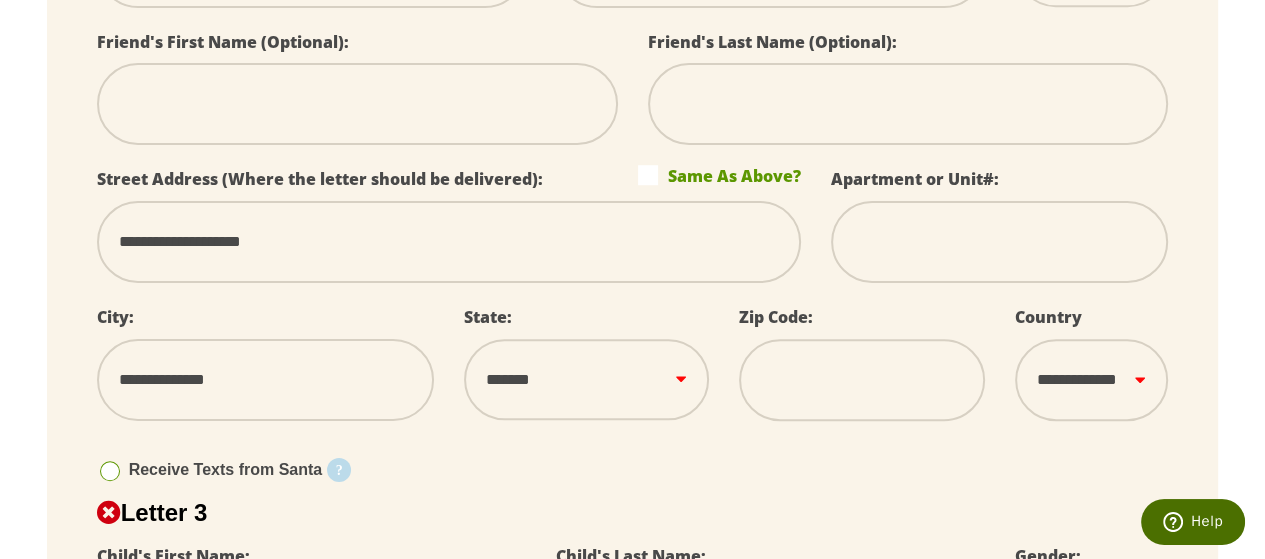 click at bounding box center [861, 380] 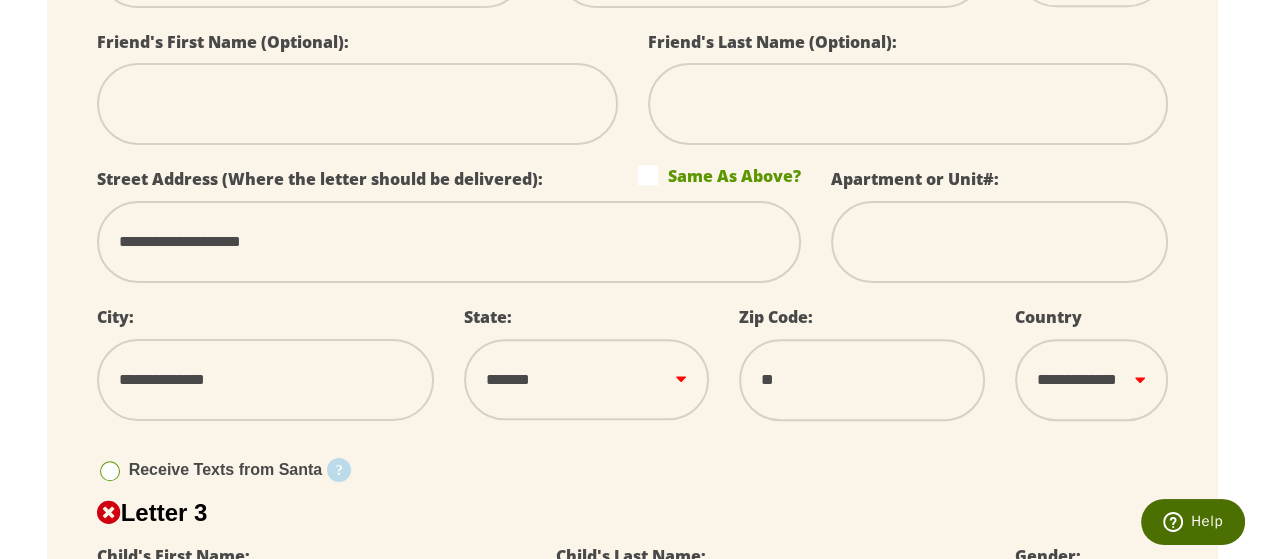 drag, startPoint x: 807, startPoint y: 446, endPoint x: 807, endPoint y: 432, distance: 14 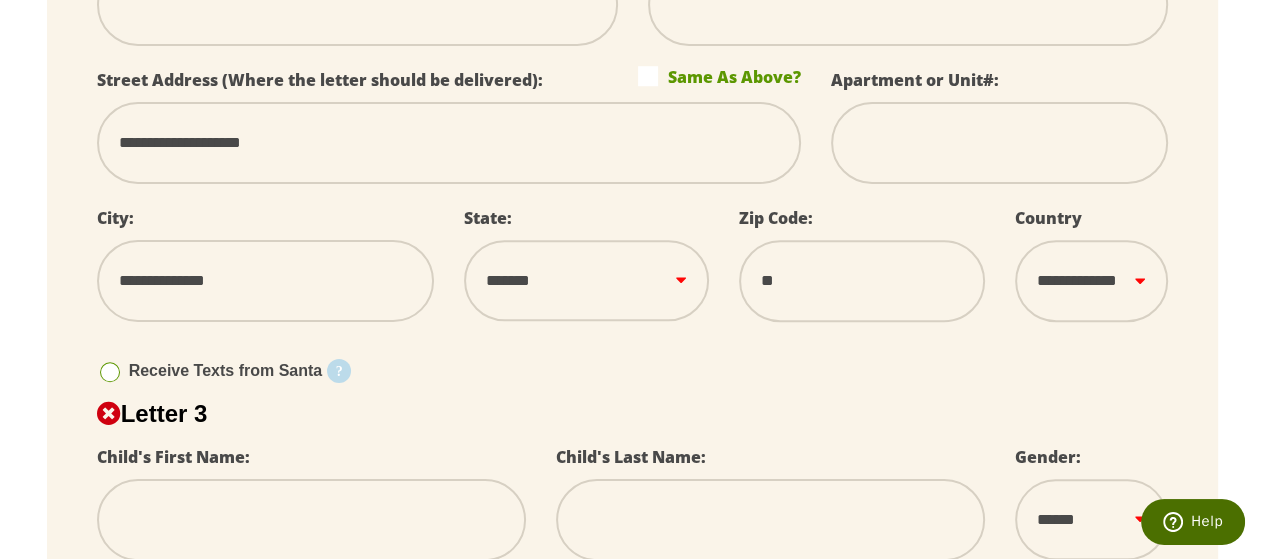 scroll, scrollTop: 1400, scrollLeft: 0, axis: vertical 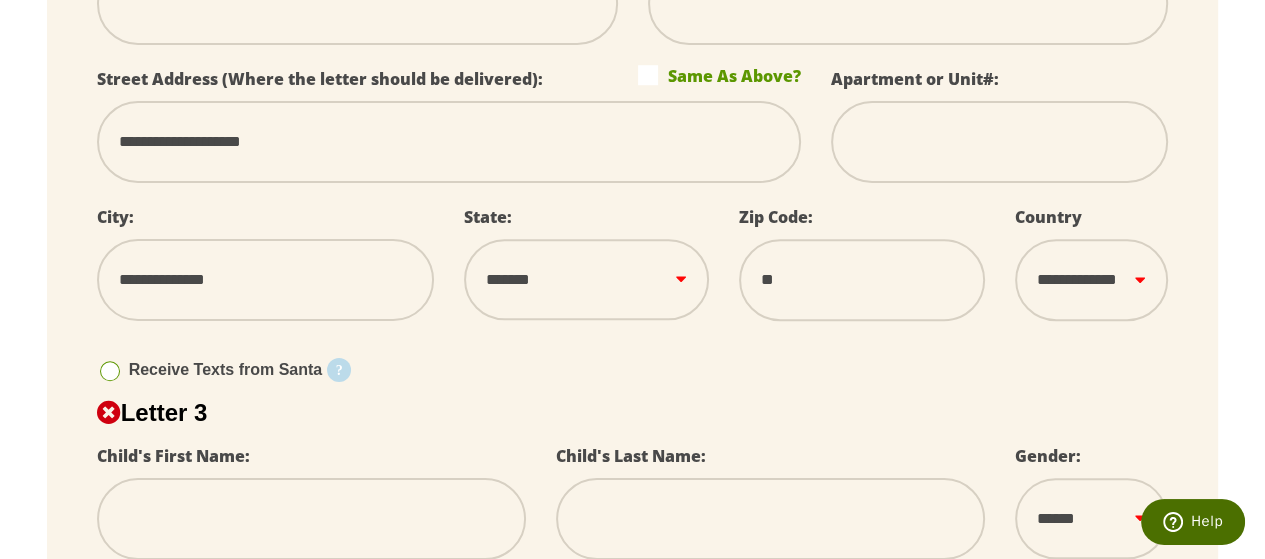 click on "**" at bounding box center (861, 280) 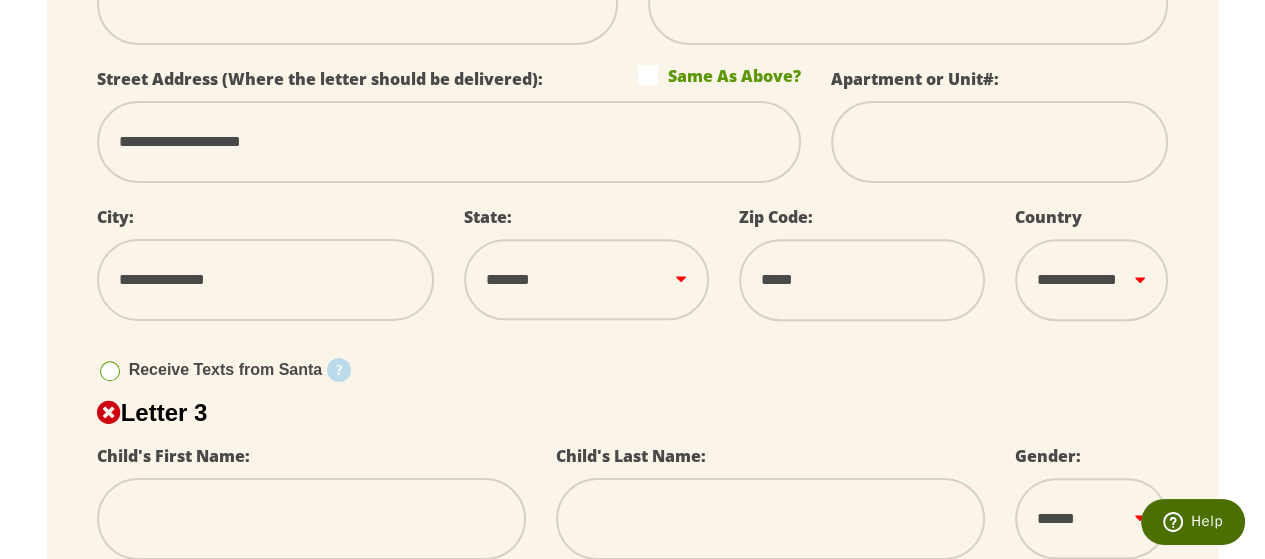 drag, startPoint x: 705, startPoint y: 345, endPoint x: 701, endPoint y: 303, distance: 42.190044 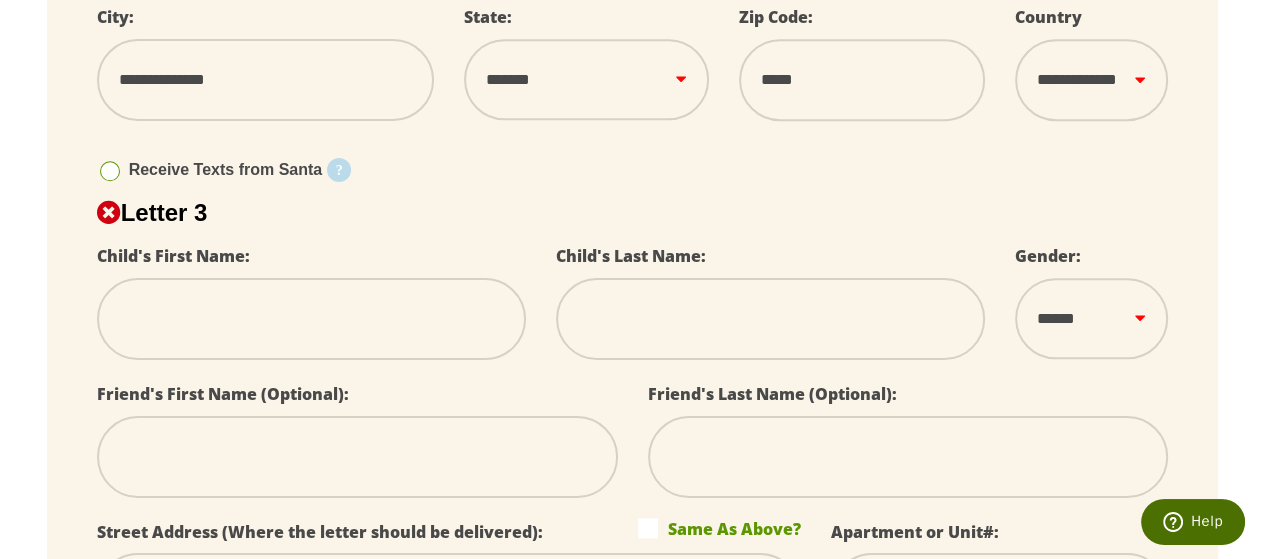 scroll, scrollTop: 1700, scrollLeft: 0, axis: vertical 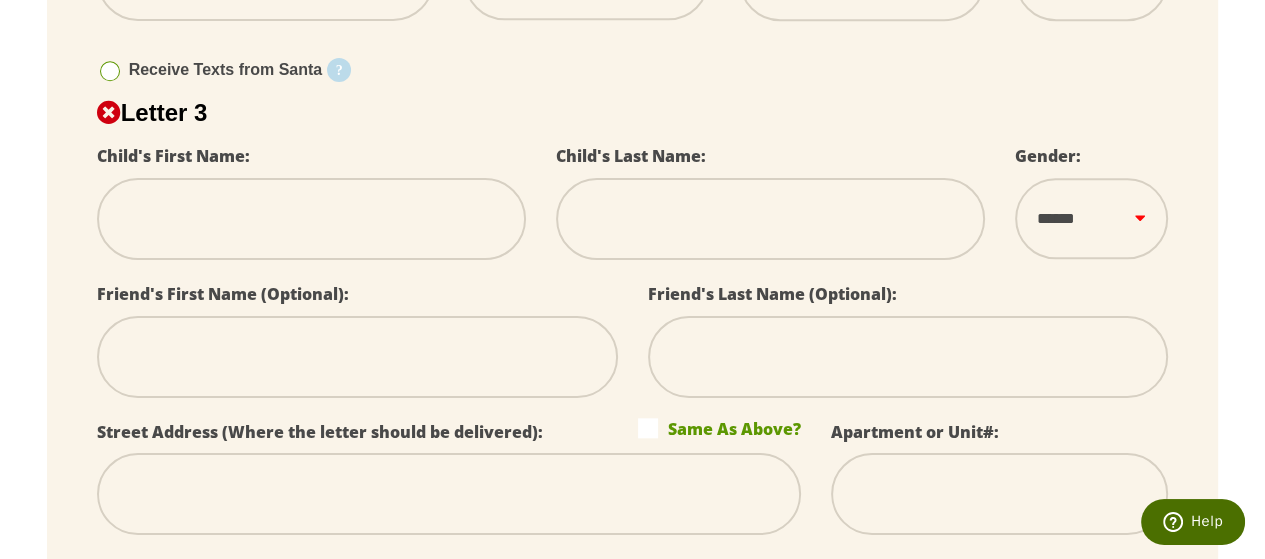 drag, startPoint x: 326, startPoint y: 215, endPoint x: 339, endPoint y: 215, distance: 13 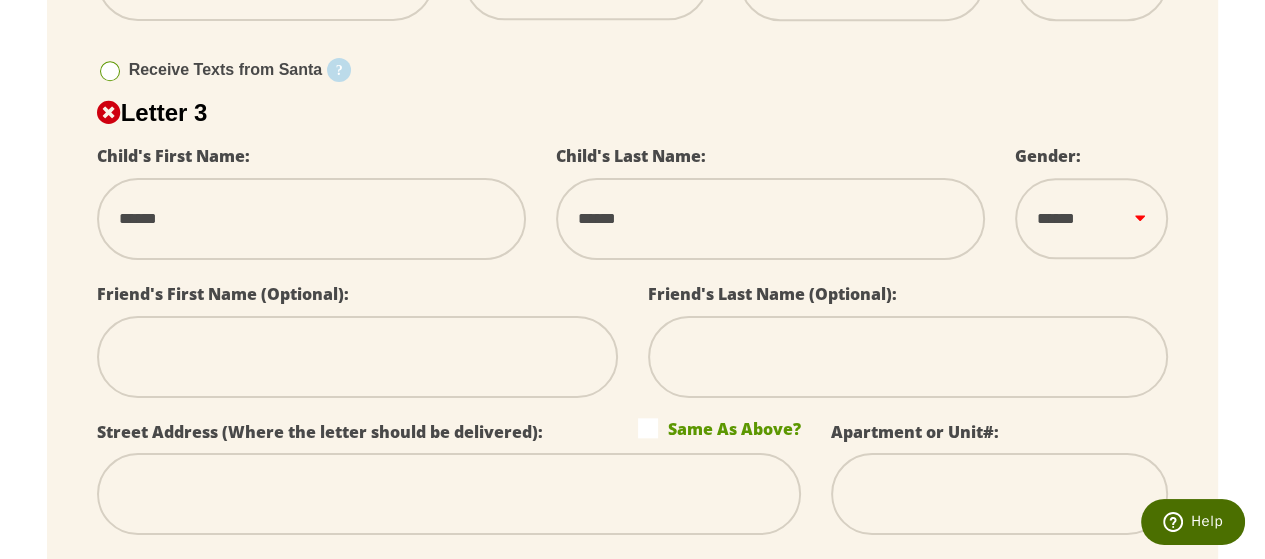 click on "******   ***   ****" at bounding box center (1092, 218) 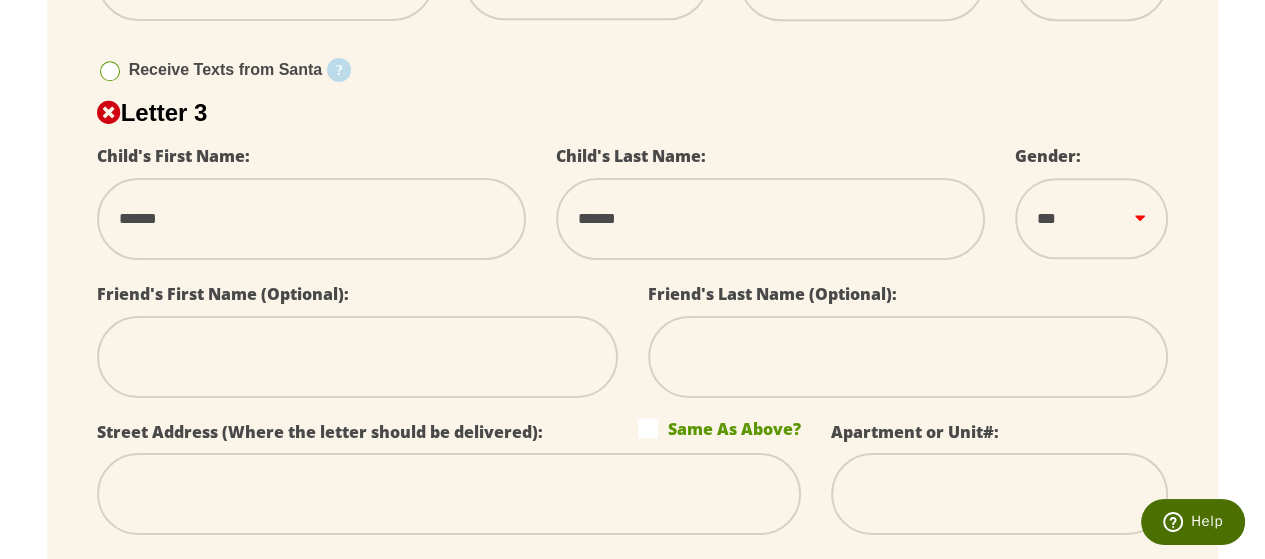 click on "******   ***   ****" at bounding box center (1092, 218) 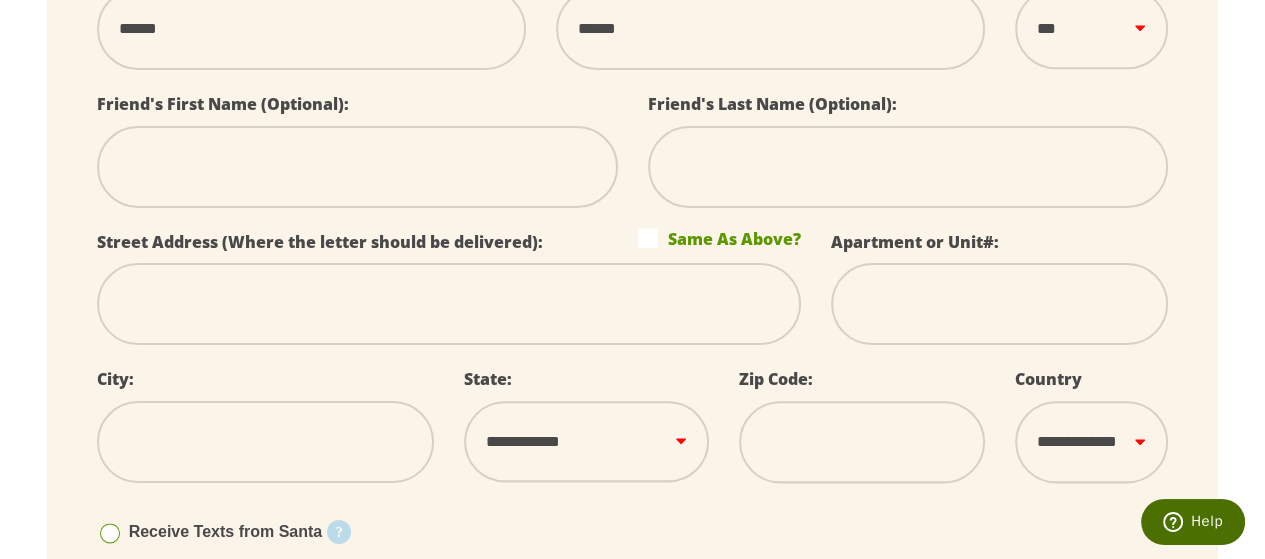 scroll, scrollTop: 1900, scrollLeft: 0, axis: vertical 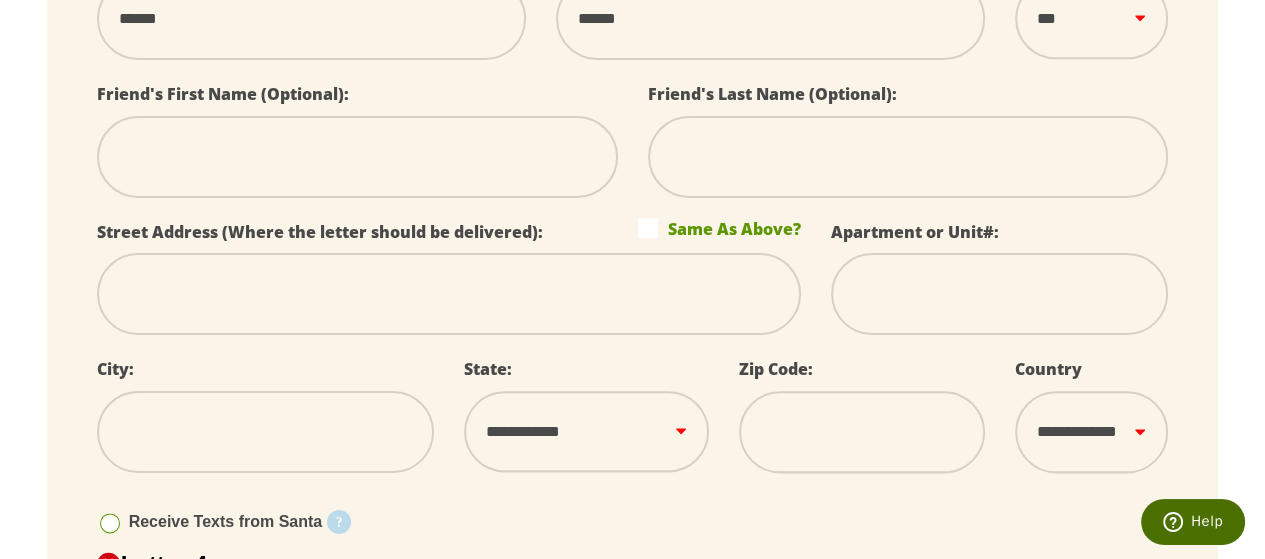 click at bounding box center [449, 294] 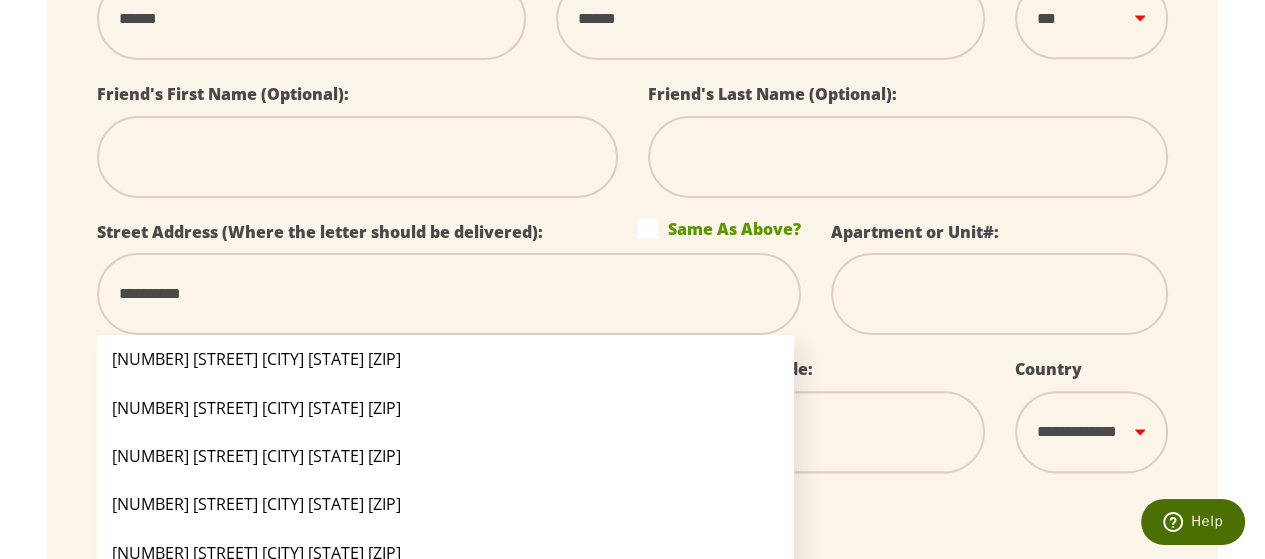 click on "**********" at bounding box center [632, 440] 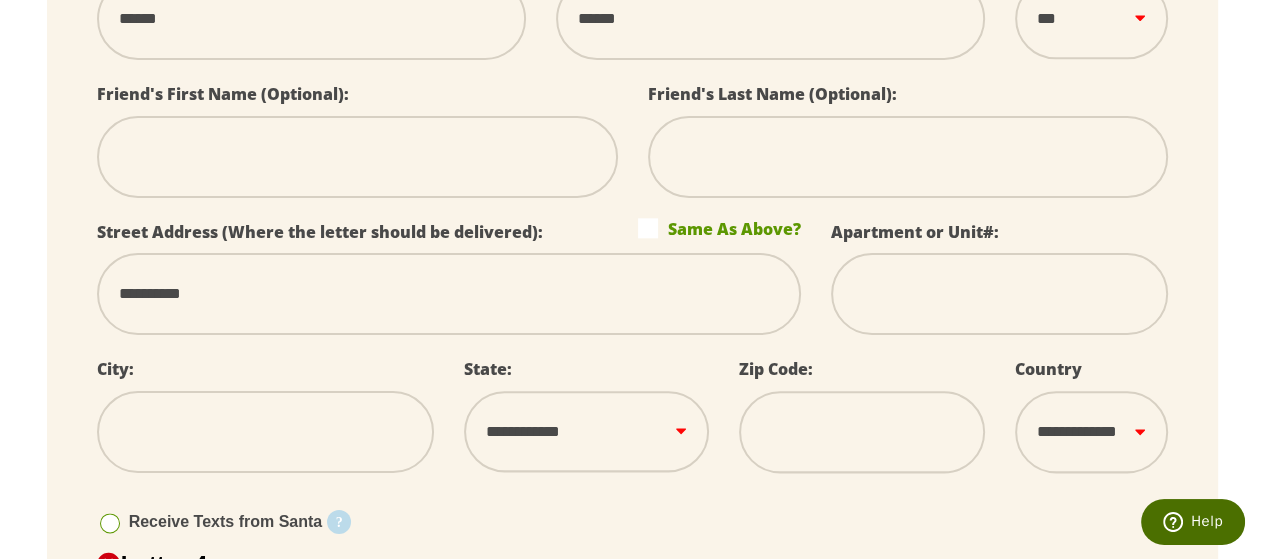 click on "**********" at bounding box center [449, 294] 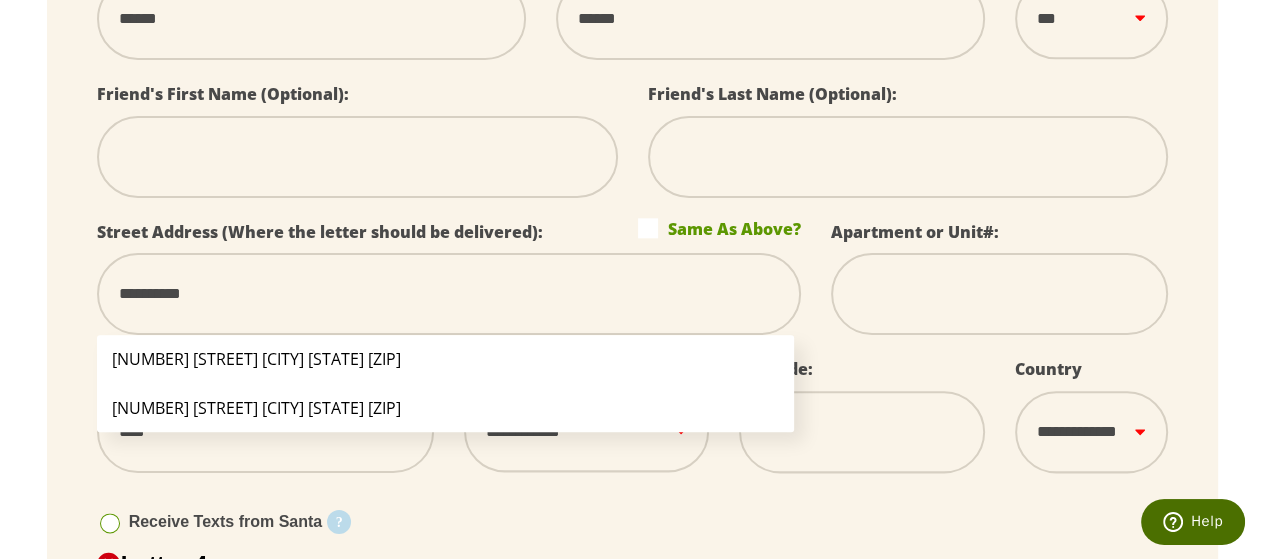 click on "[NUMBER] [STREET] [CITY]
[STATE] [ZIP]" at bounding box center (446, 359) 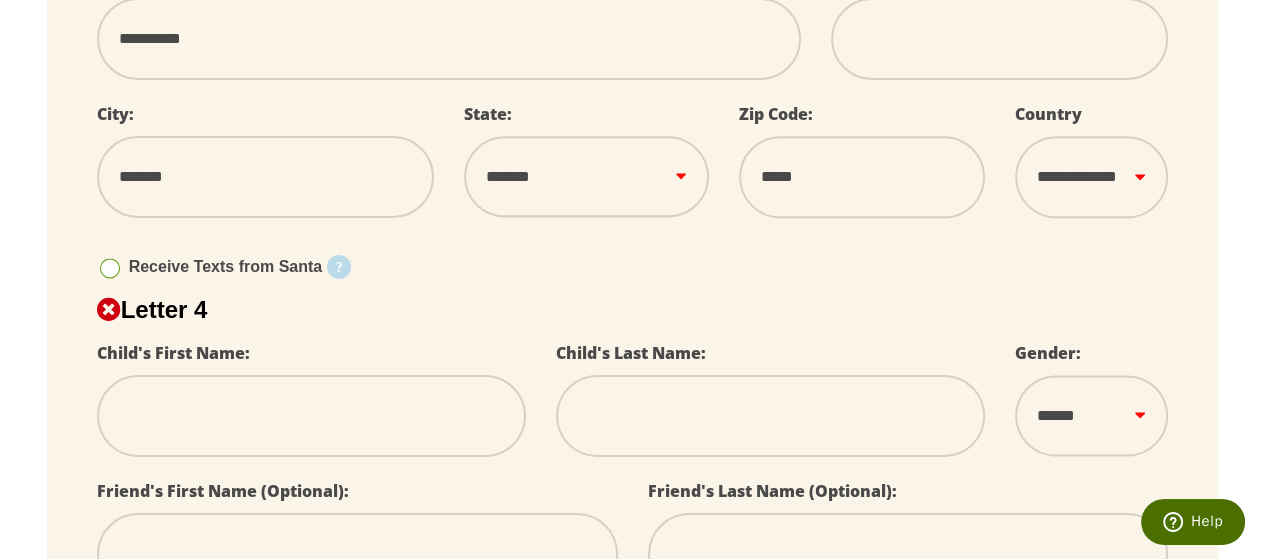 scroll, scrollTop: 2200, scrollLeft: 0, axis: vertical 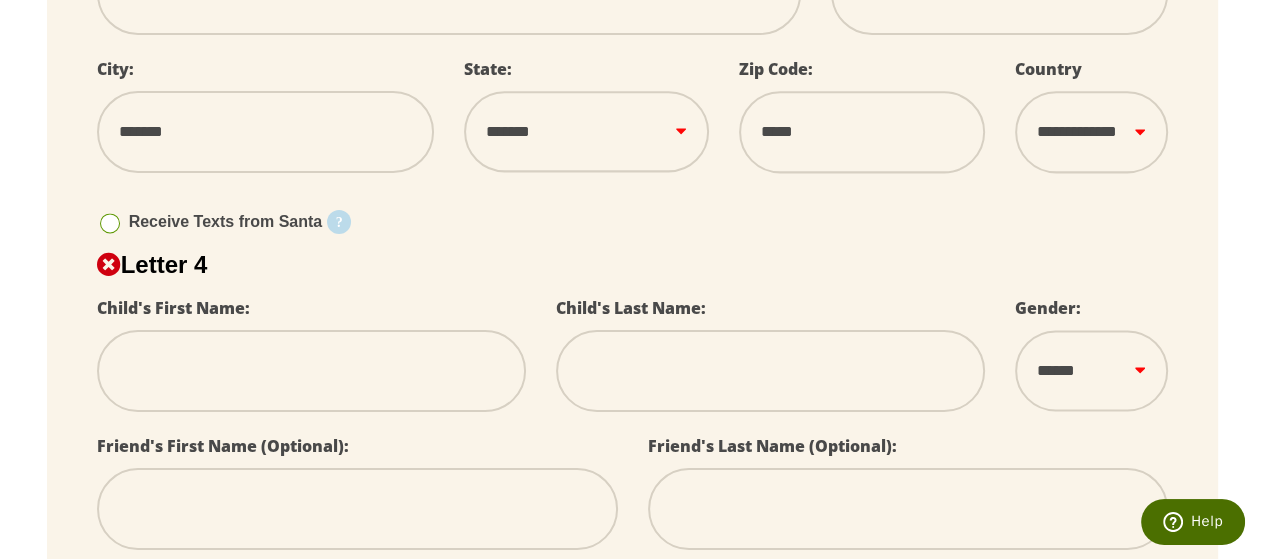 click at bounding box center [311, 371] 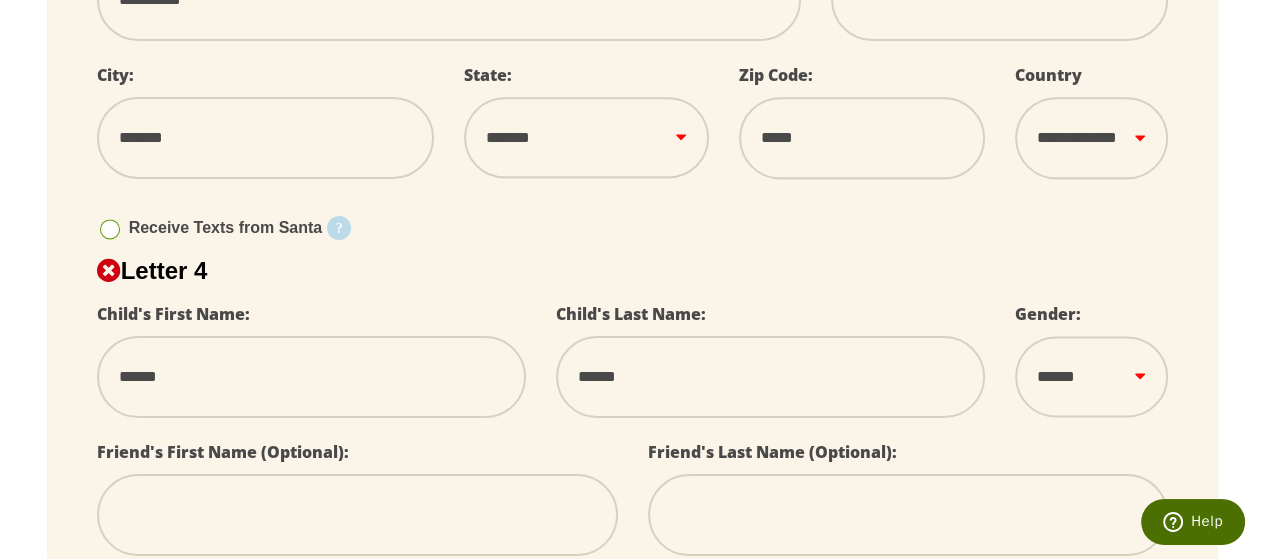 scroll, scrollTop: 2200, scrollLeft: 0, axis: vertical 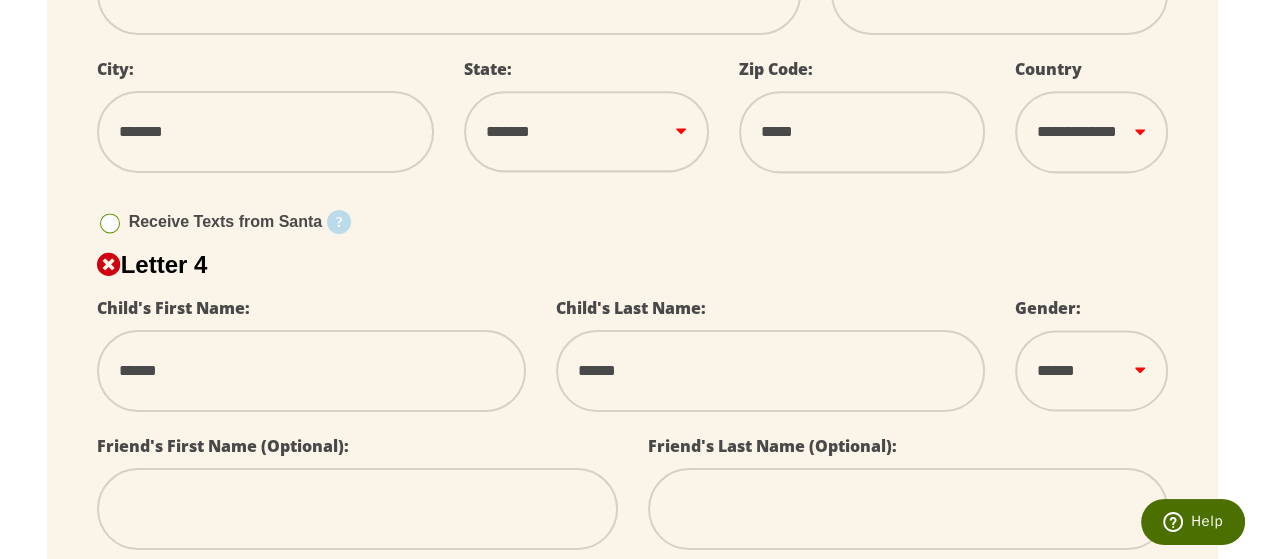 click on "******   ***   ****" at bounding box center [1092, 370] 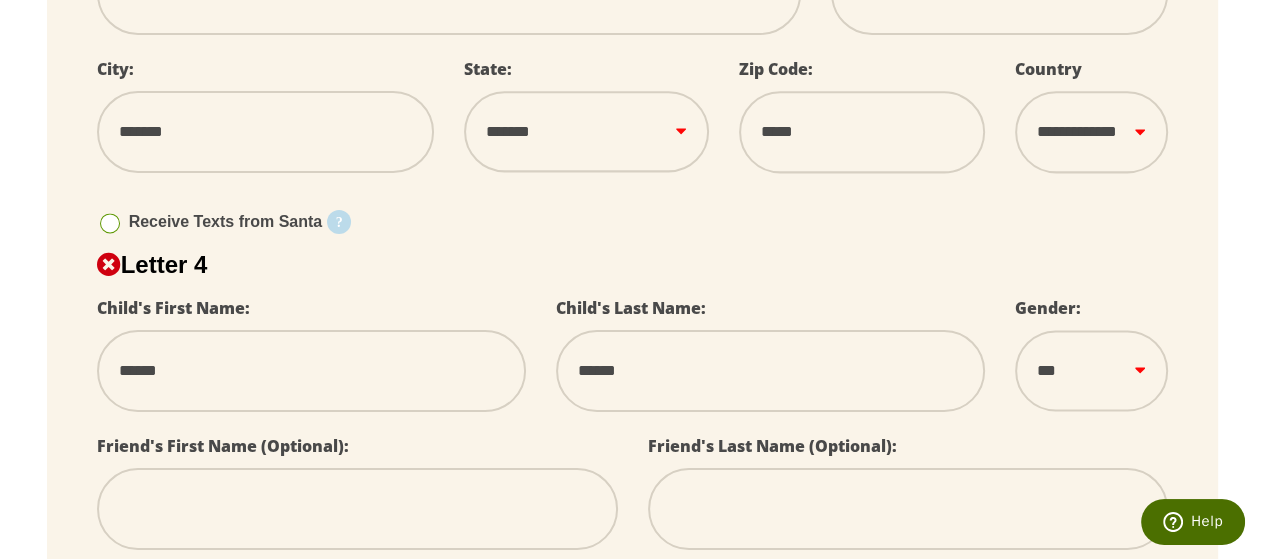 click on "******   ***   ****" at bounding box center [1092, 370] 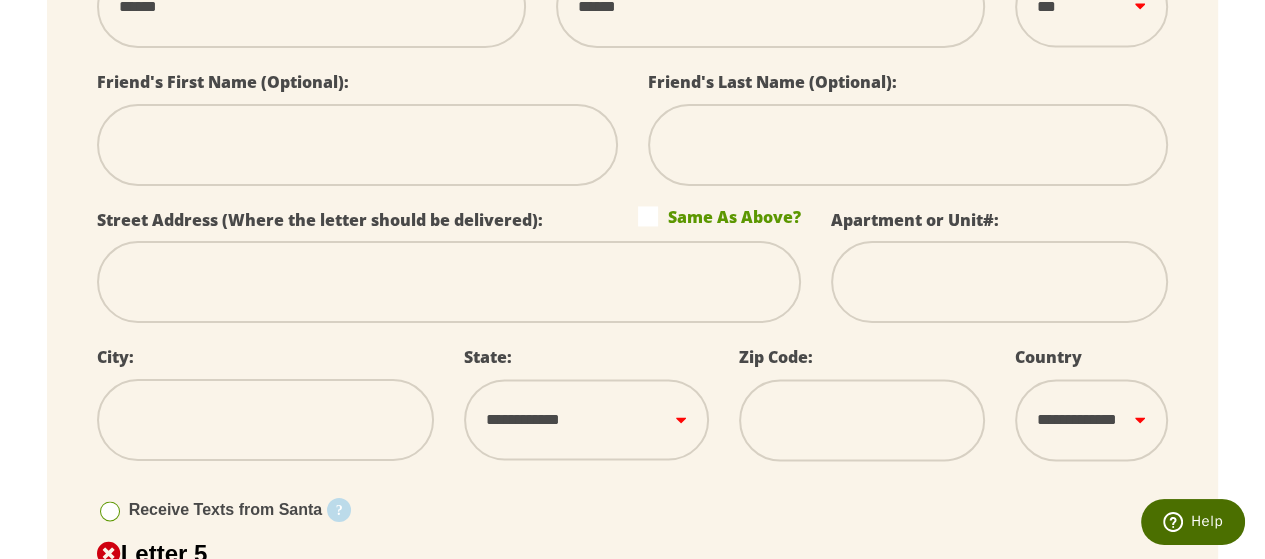scroll, scrollTop: 2600, scrollLeft: 0, axis: vertical 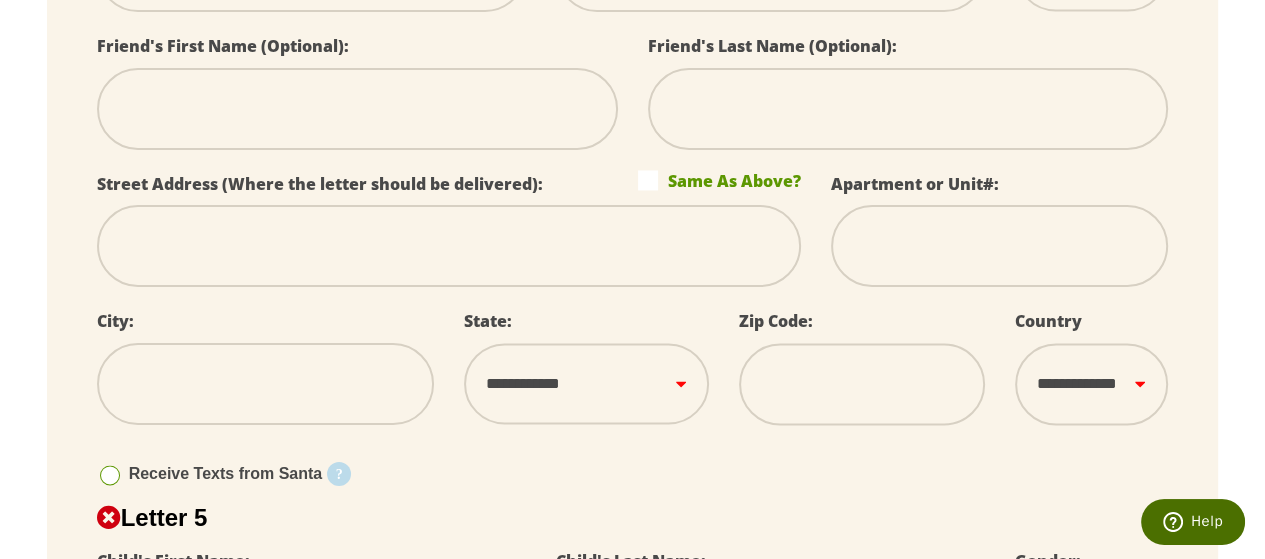 click at bounding box center (449, 246) 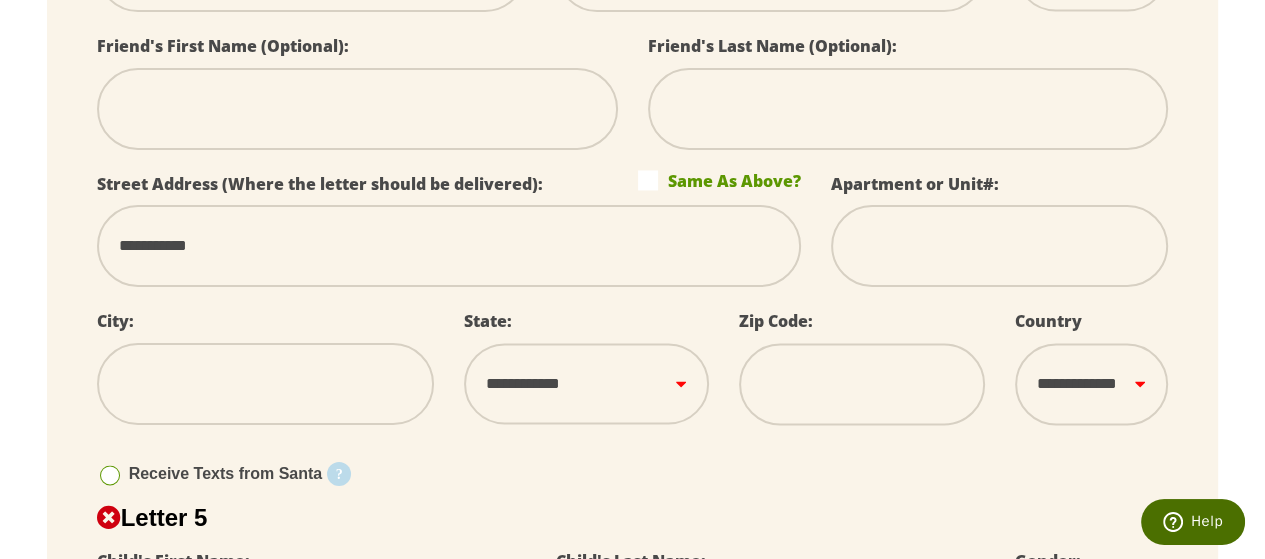 click at bounding box center (265, 384) 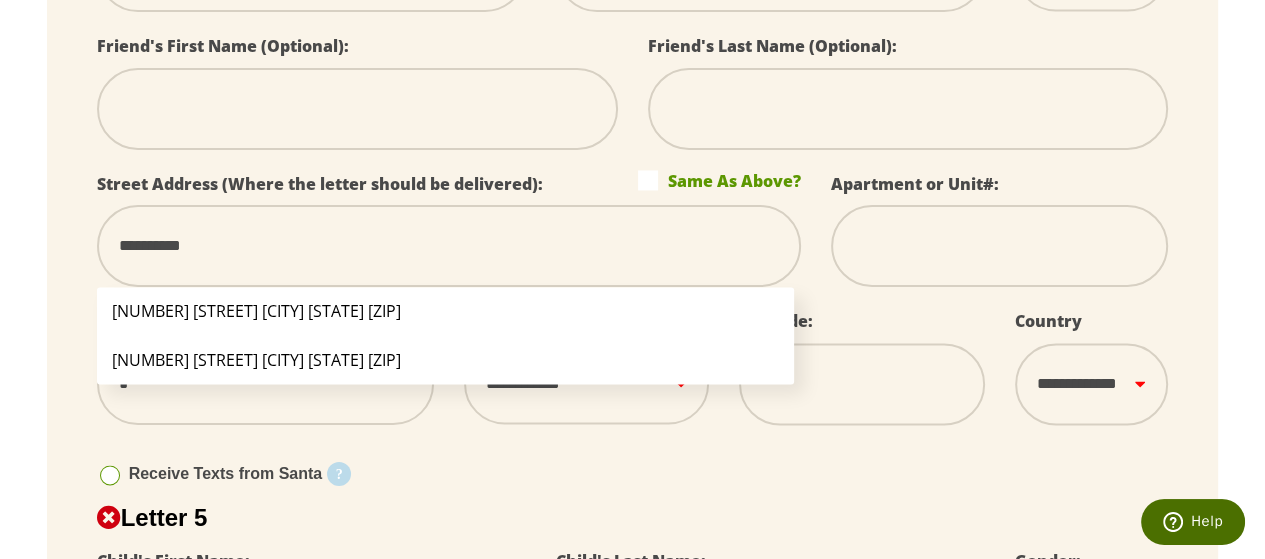 click on "[NUMBER] [STREET] [CITY]
[STATE] [ZIP]" at bounding box center [446, 311] 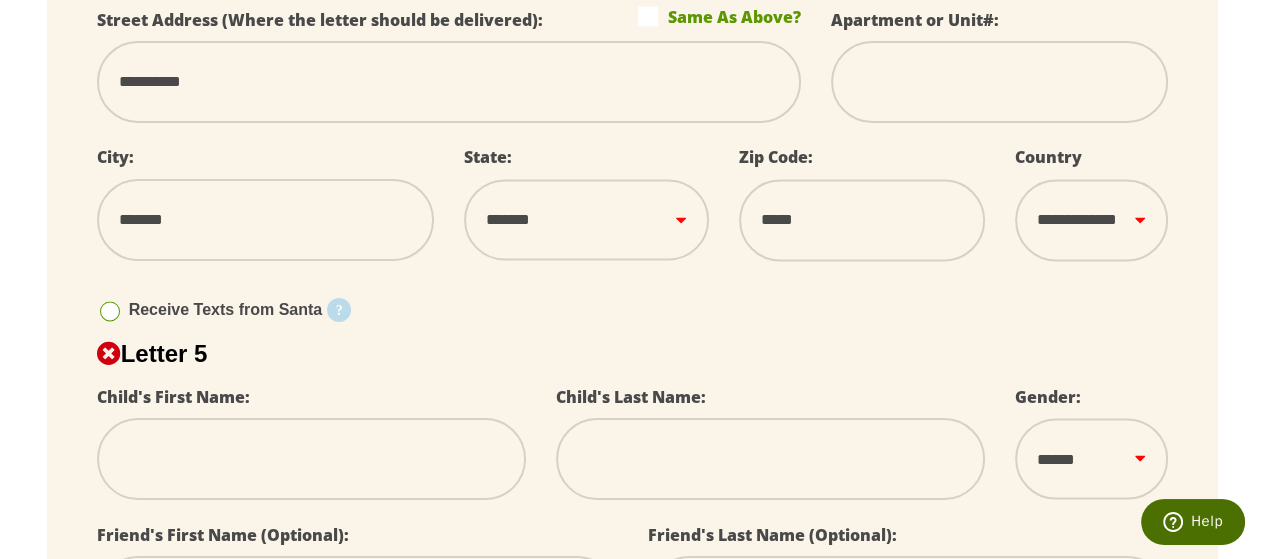 scroll, scrollTop: 2800, scrollLeft: 0, axis: vertical 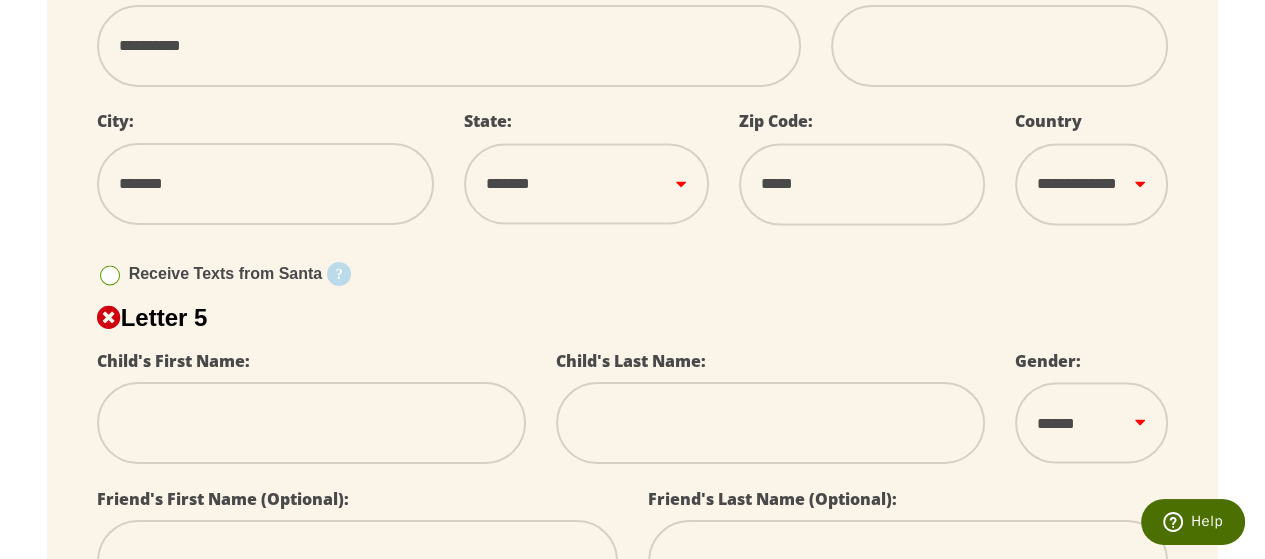 click on "Receive Texts from Santa
Starting December 1st, your child can receive 25 daily text messages from
Santa, Mrs. Claus, and the Elves, including pictures of the North Pole
and holiday preparations. Please enter a phone number of a parent or
guardian that can share these messages with the child. [PHONE]" at bounding box center (633, 274) 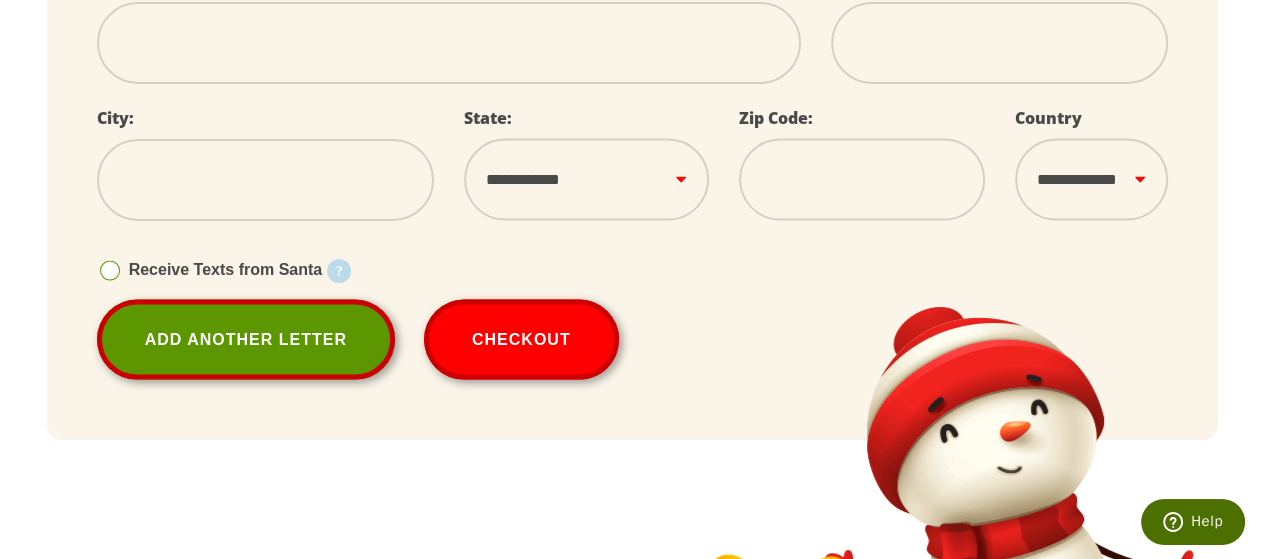 scroll, scrollTop: 3000, scrollLeft: 0, axis: vertical 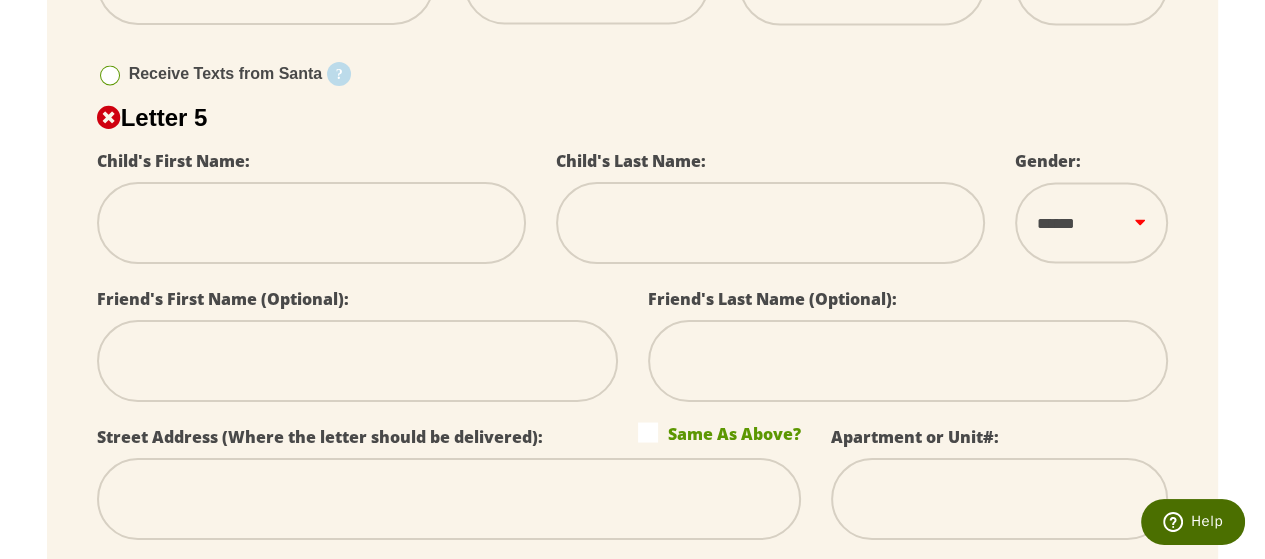 click at bounding box center (311, 223) 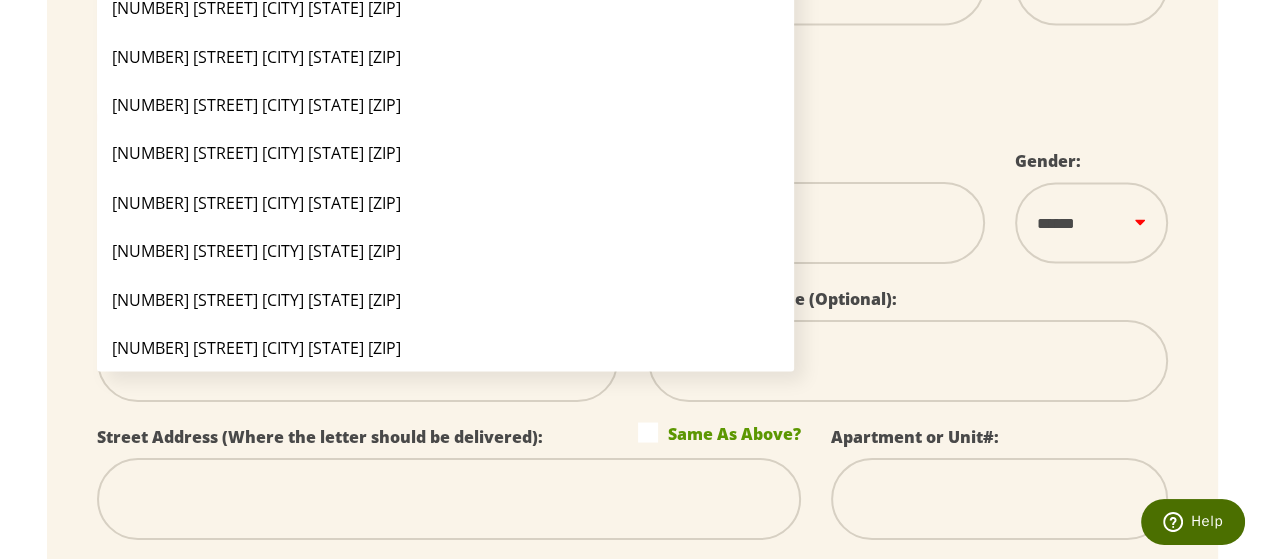 click on "Receive Texts from Santa
Starting December 1st, your child can receive 25 daily text messages from
Santa, Mrs. Claus, and the Elves, including pictures of the North Pole
and holiday preparations. Please enter a phone number of a parent or
guardian that can share these messages with the child. [PHONE]" at bounding box center [633, 74] 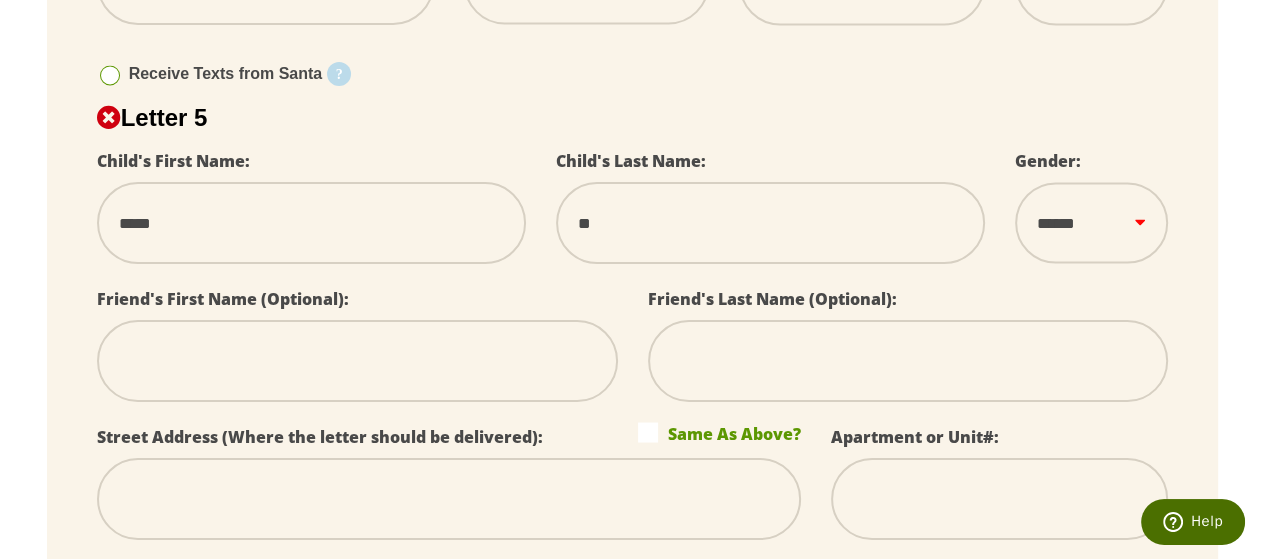 click on "**" at bounding box center [770, 223] 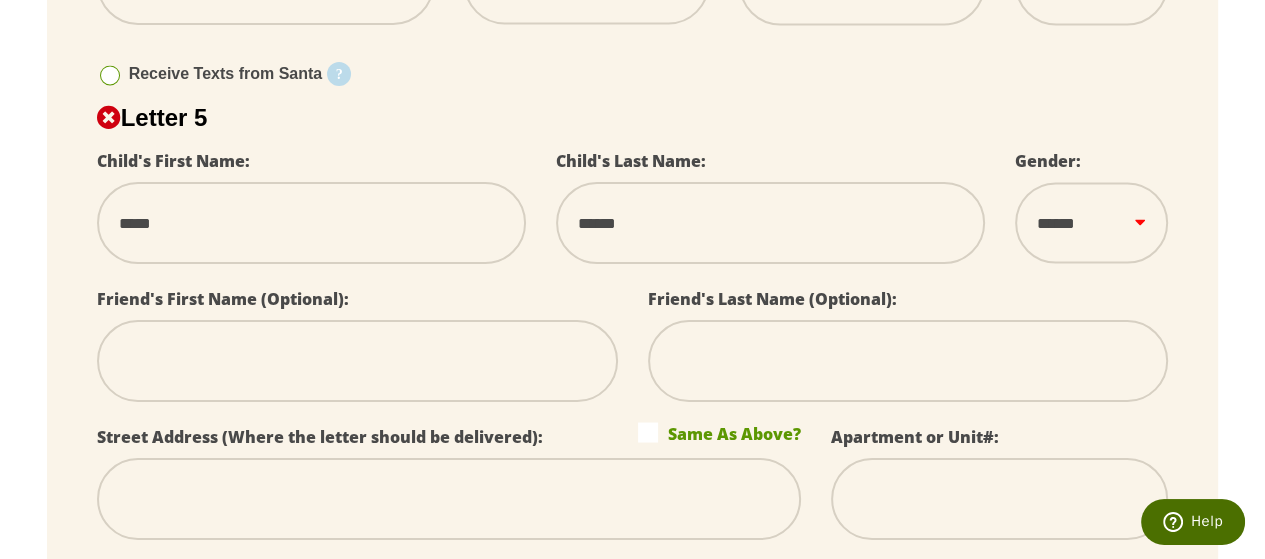 click on "******   ***   ****" at bounding box center [1092, 222] 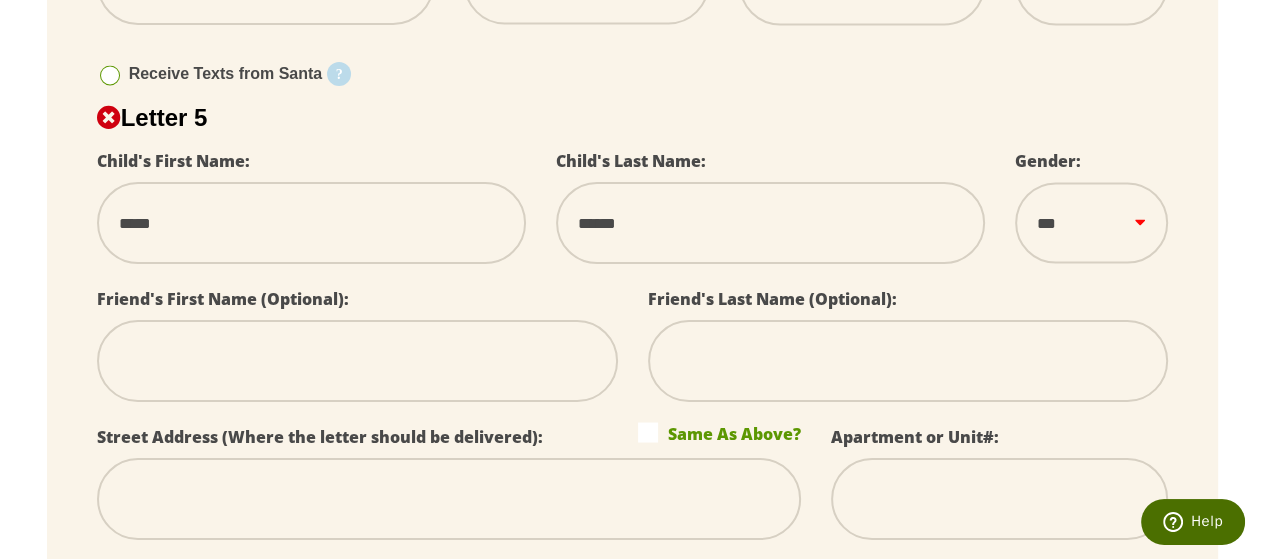 click on "******   ***   ****" at bounding box center (1092, 222) 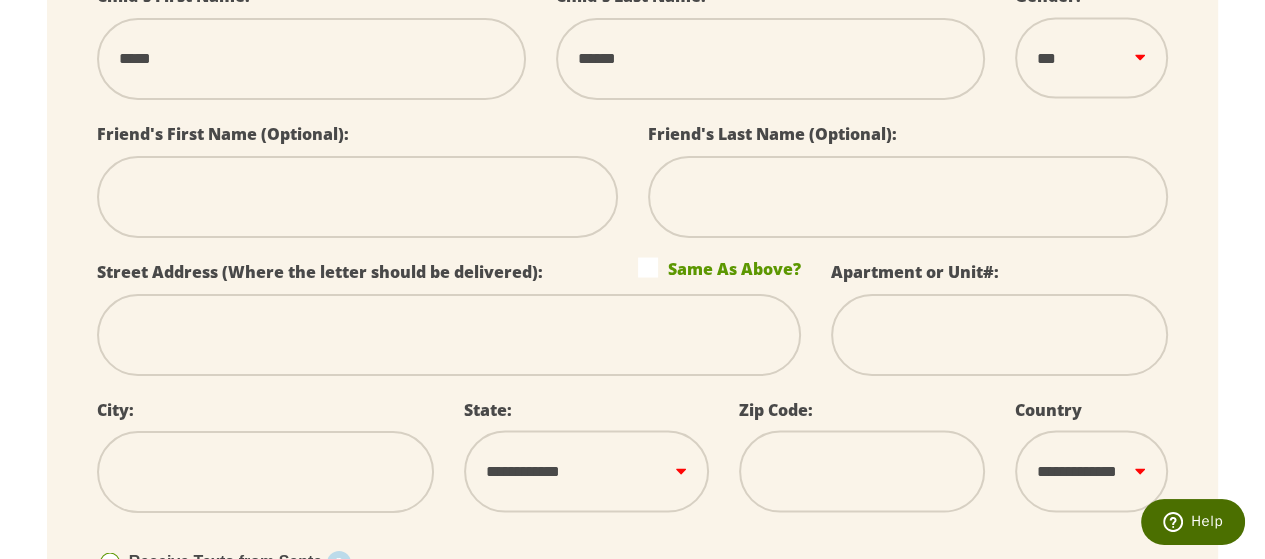 scroll, scrollTop: 3200, scrollLeft: 0, axis: vertical 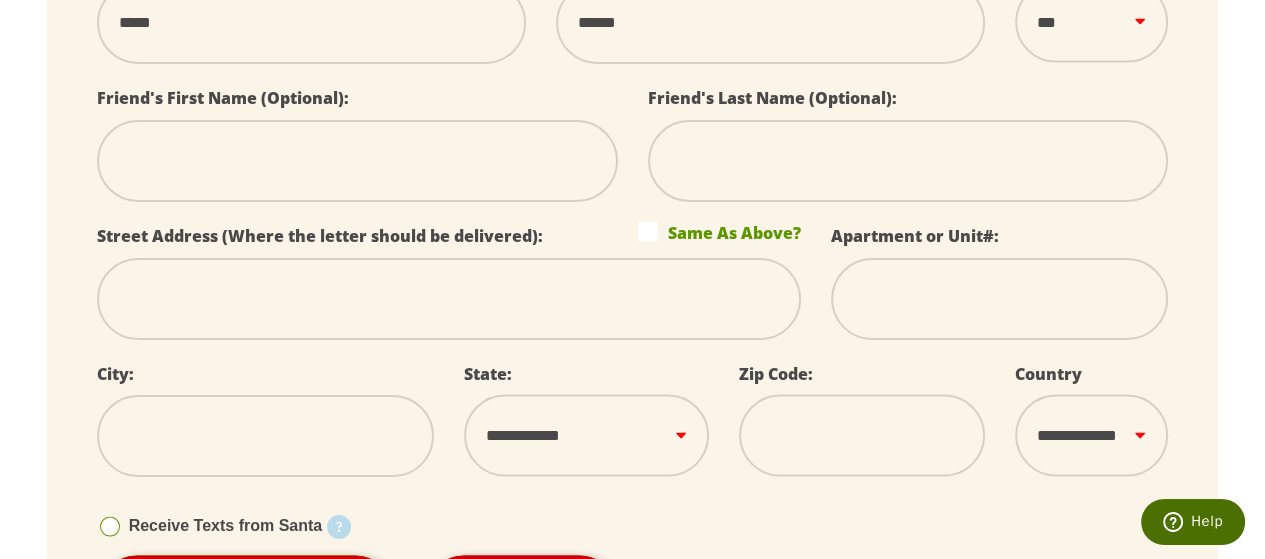 click at bounding box center [449, 299] 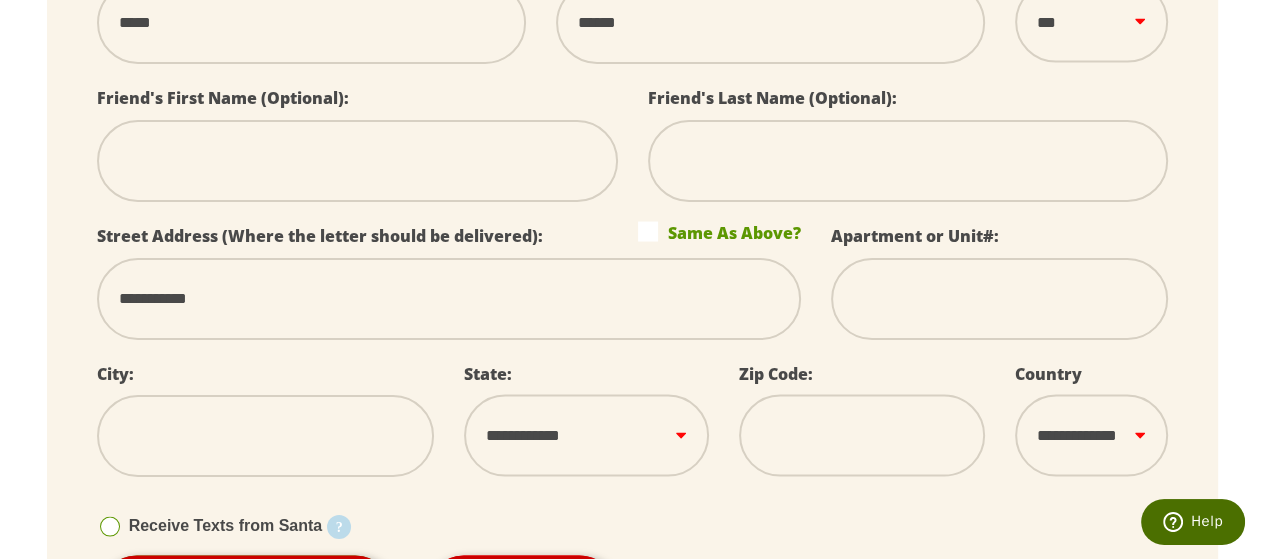 click at bounding box center (265, 436) 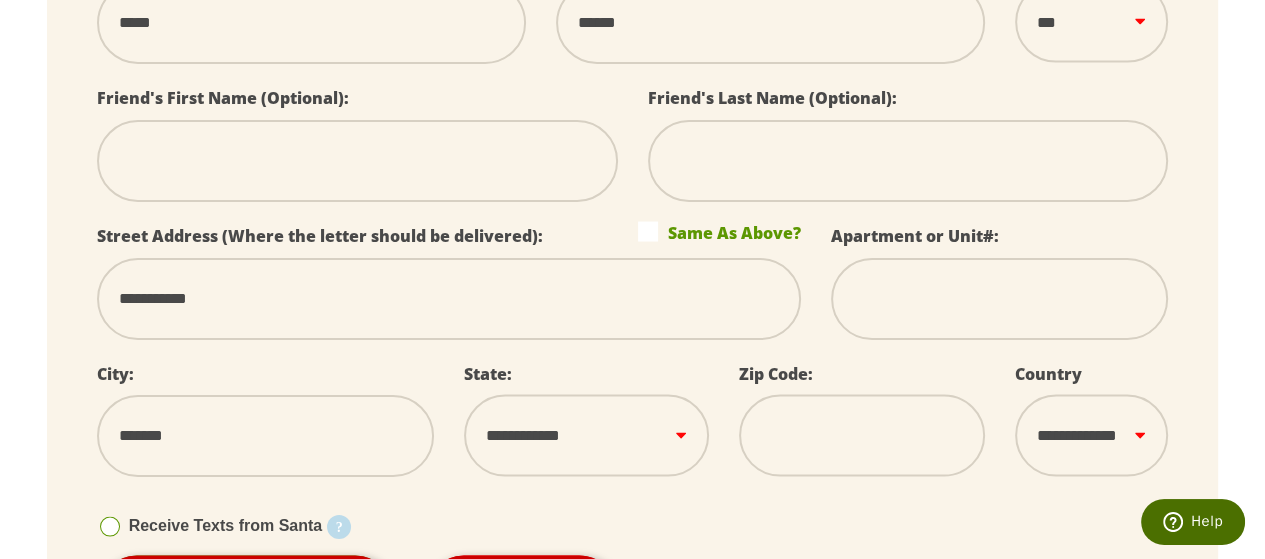 click on "**********" at bounding box center [586, 435] 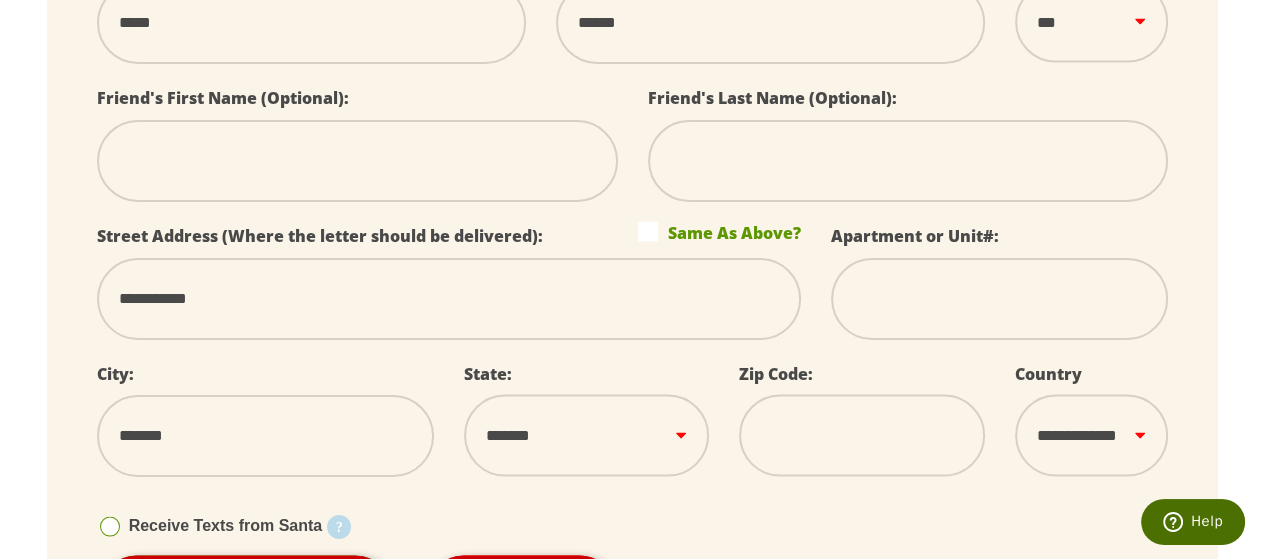 click on "**********" at bounding box center (586, 435) 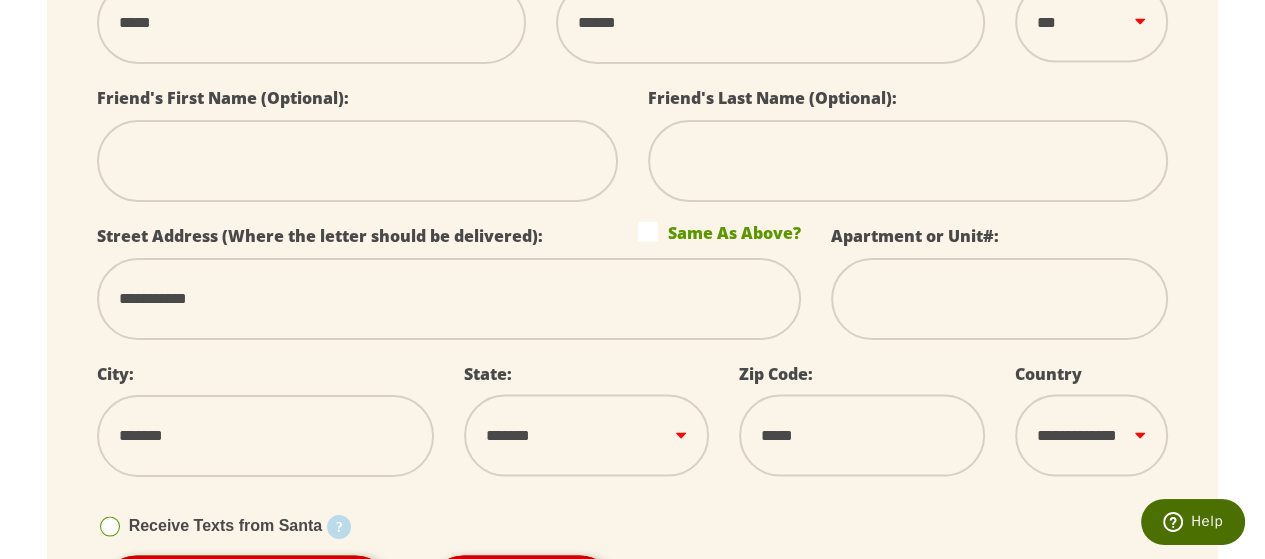 click on "**********" at bounding box center (633, -910) 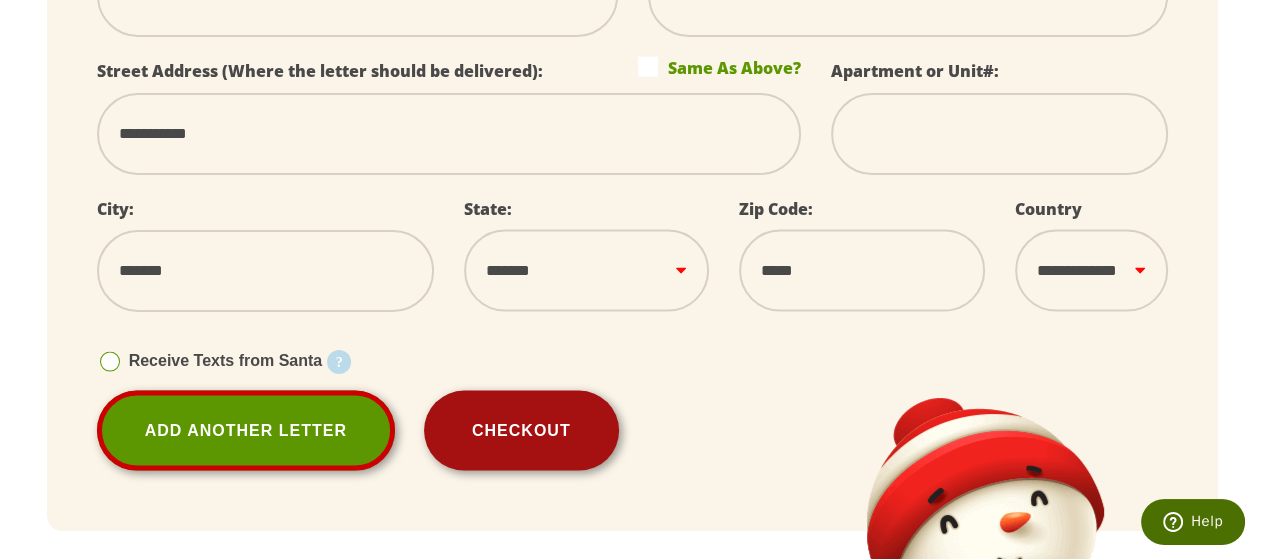 scroll, scrollTop: 3400, scrollLeft: 0, axis: vertical 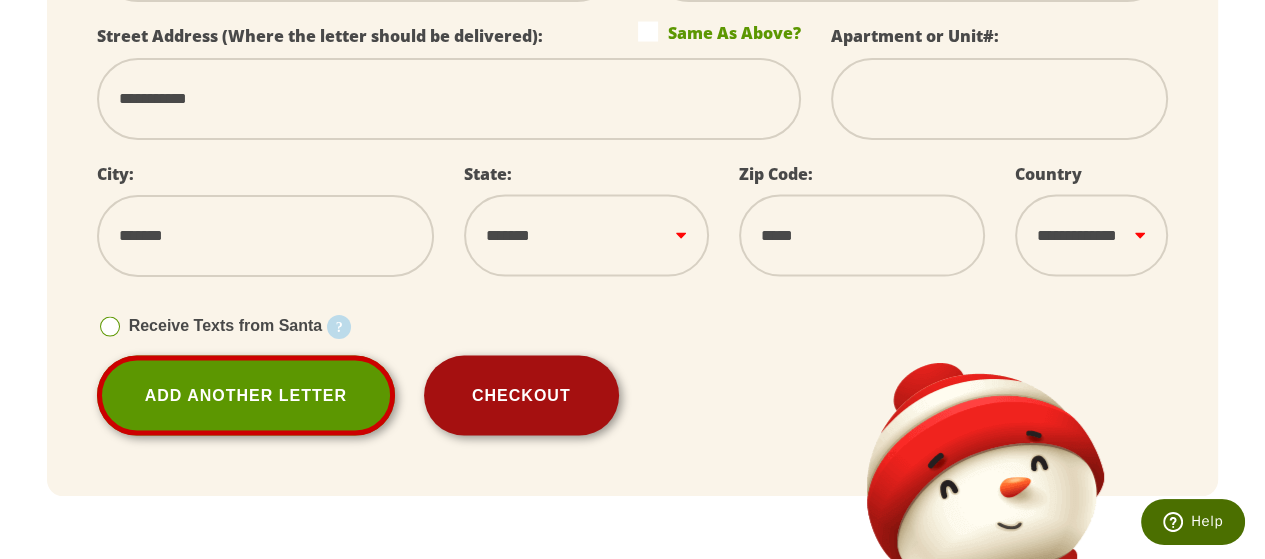click on "Checkout" at bounding box center [521, 396] 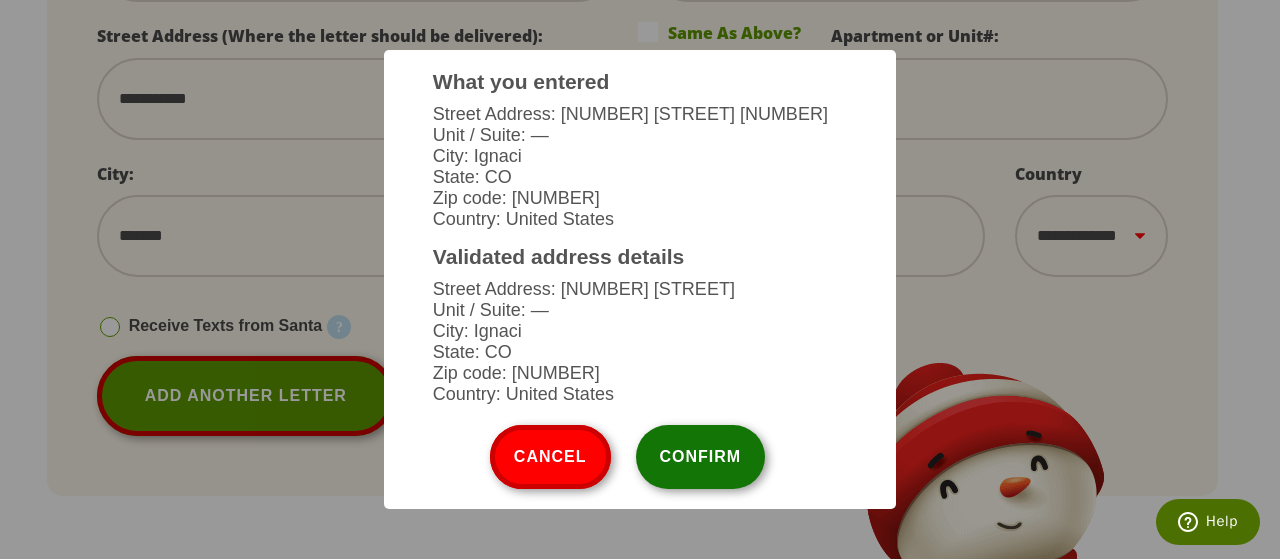 click on "Confirm" at bounding box center [701, 457] 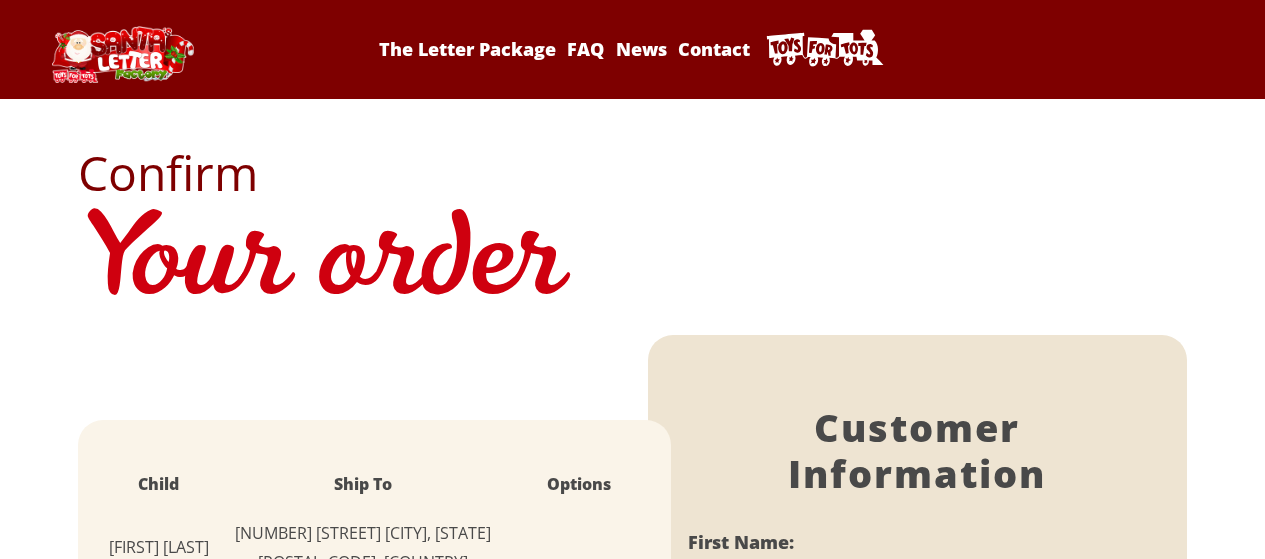 scroll, scrollTop: 0, scrollLeft: 0, axis: both 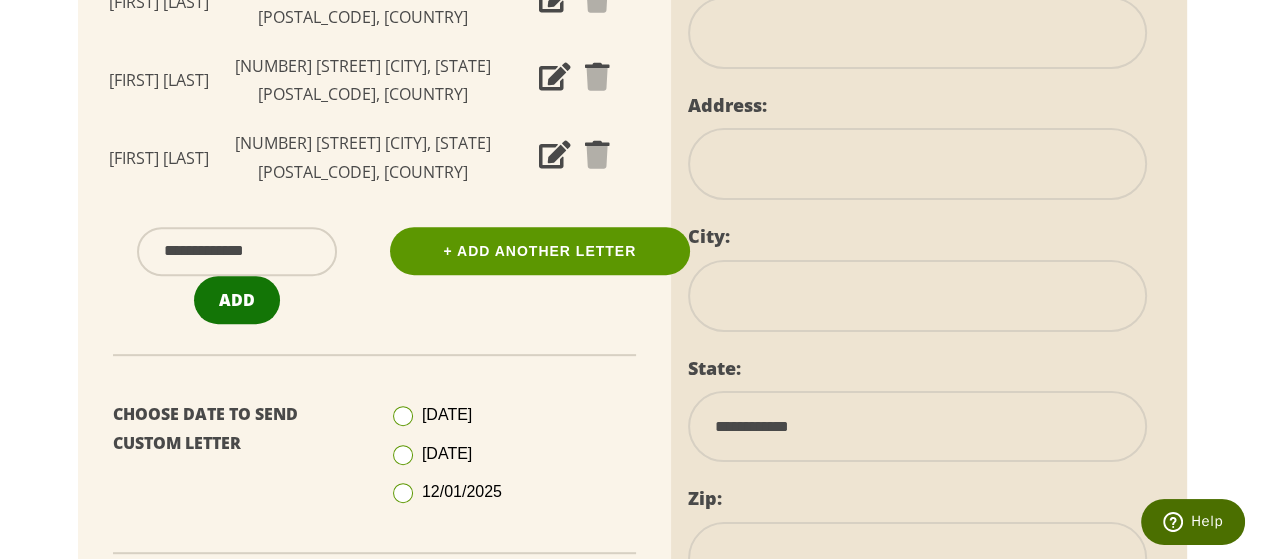 click on "Add" at bounding box center [237, 300] 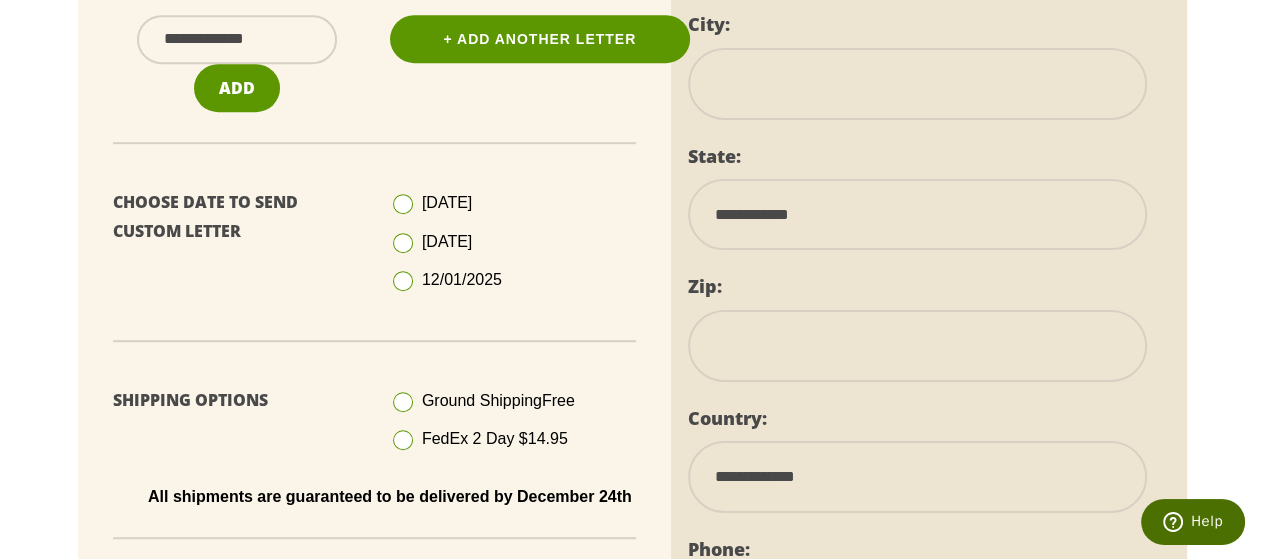 scroll, scrollTop: 900, scrollLeft: 0, axis: vertical 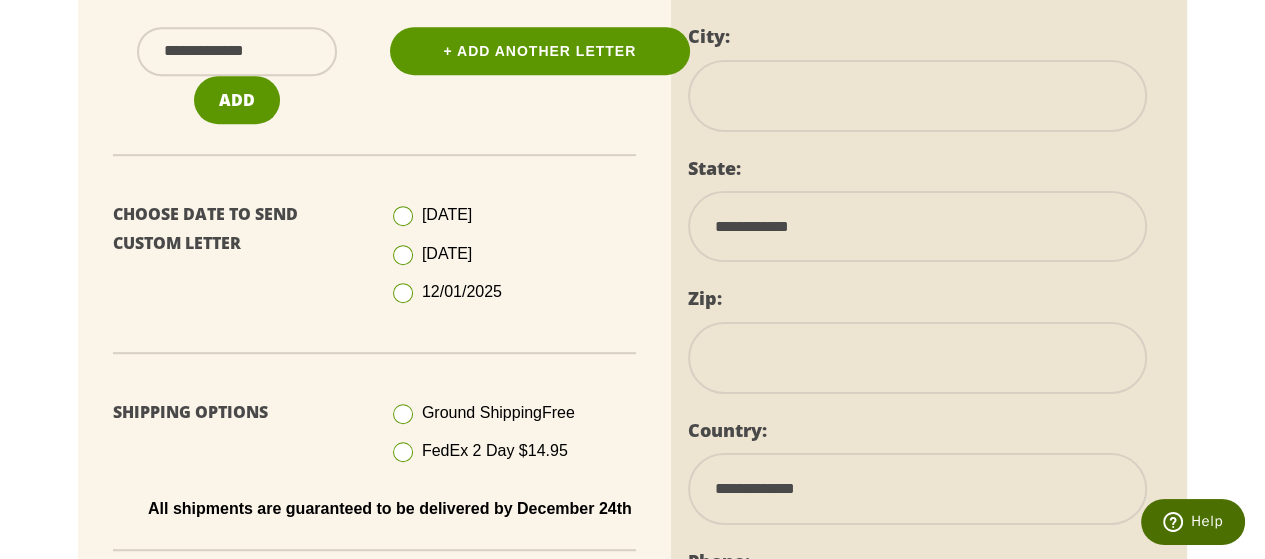 click on "[DATE]
[DATE]
[DATE]" at bounding box center [513, 253] 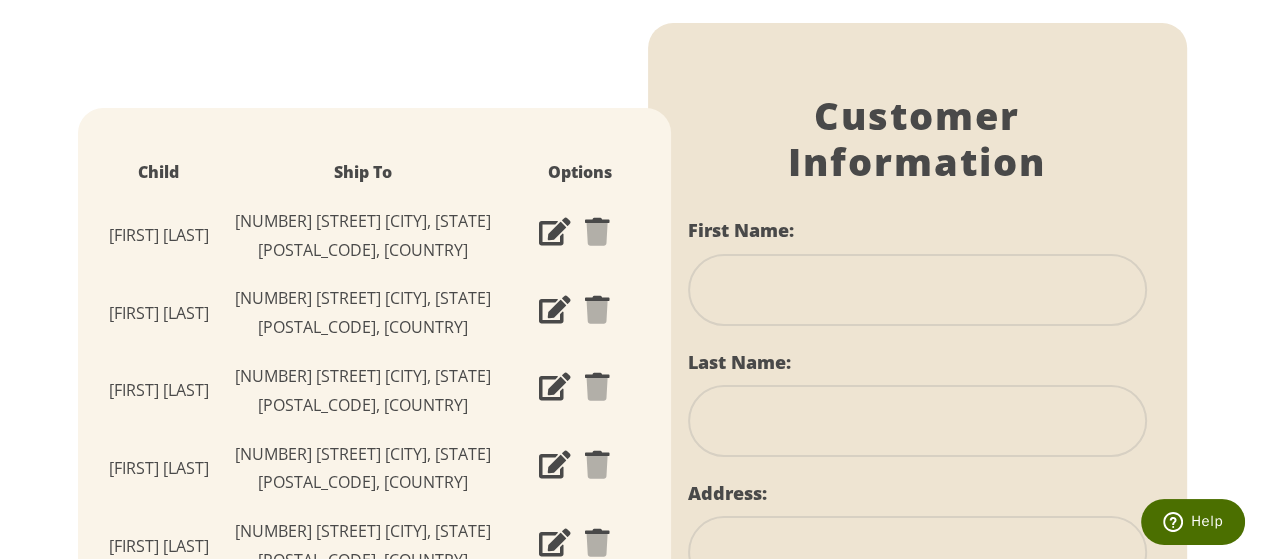 scroll, scrollTop: 300, scrollLeft: 0, axis: vertical 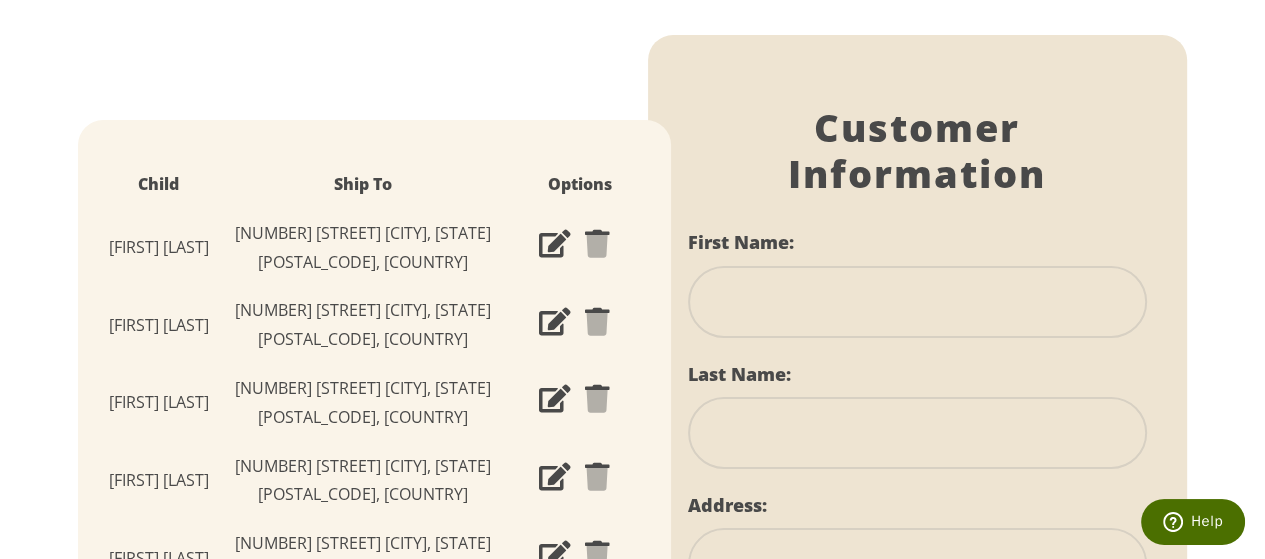 click at bounding box center (917, 302) 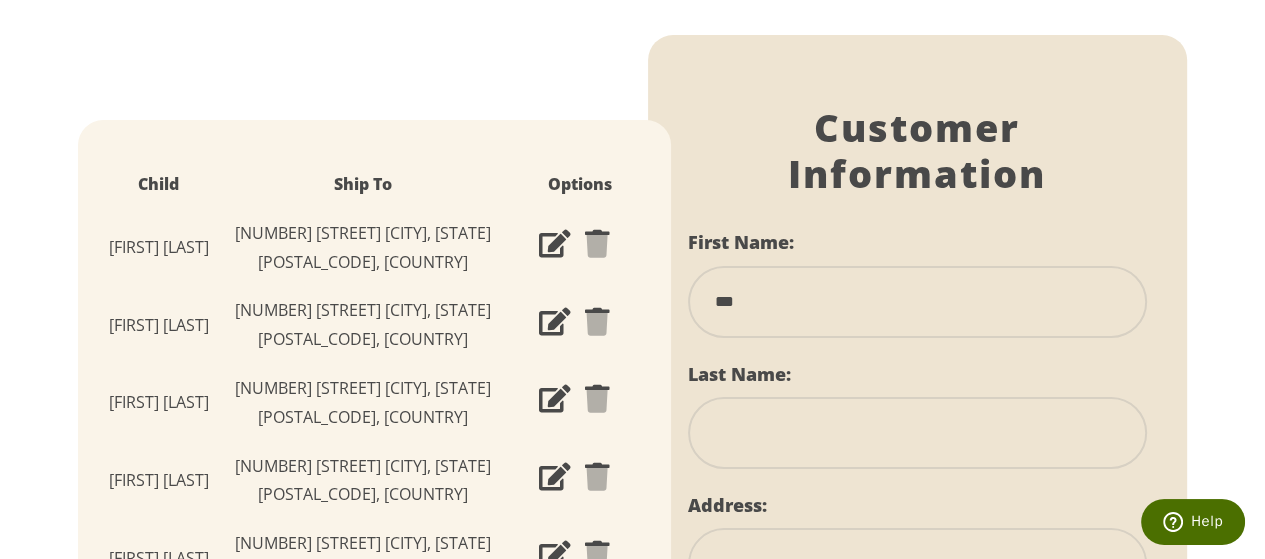 type on "***" 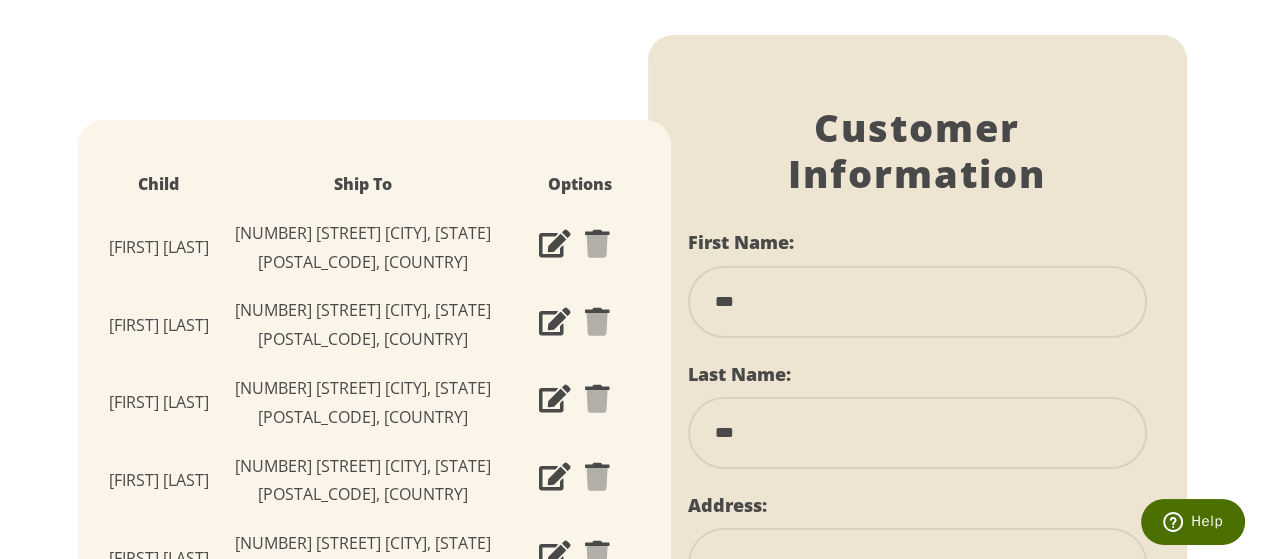 type on "**********" 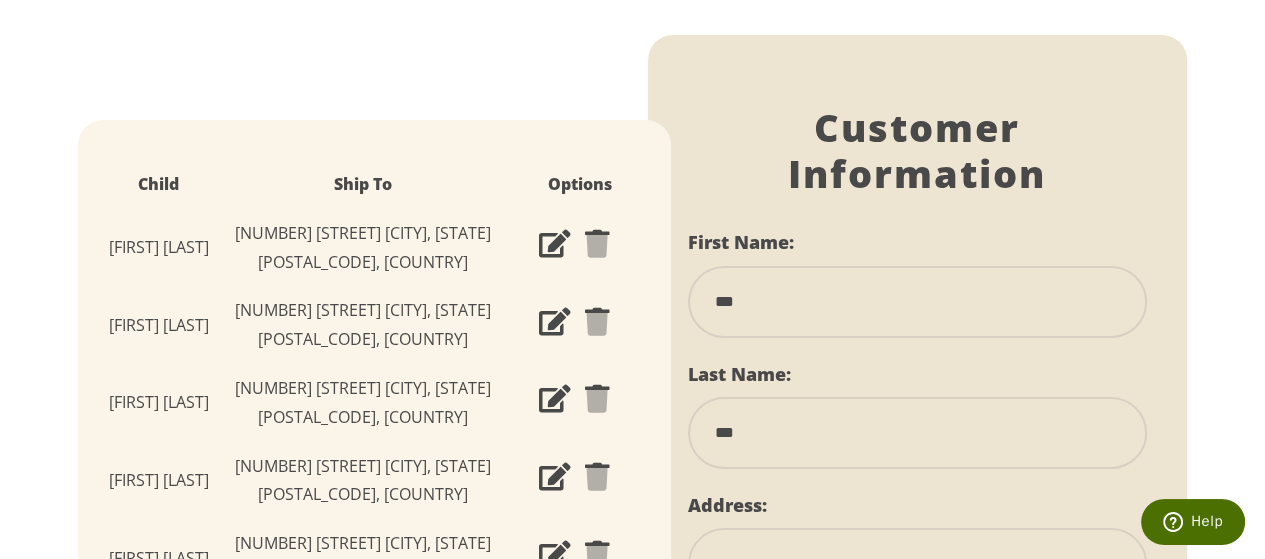 type on "*********" 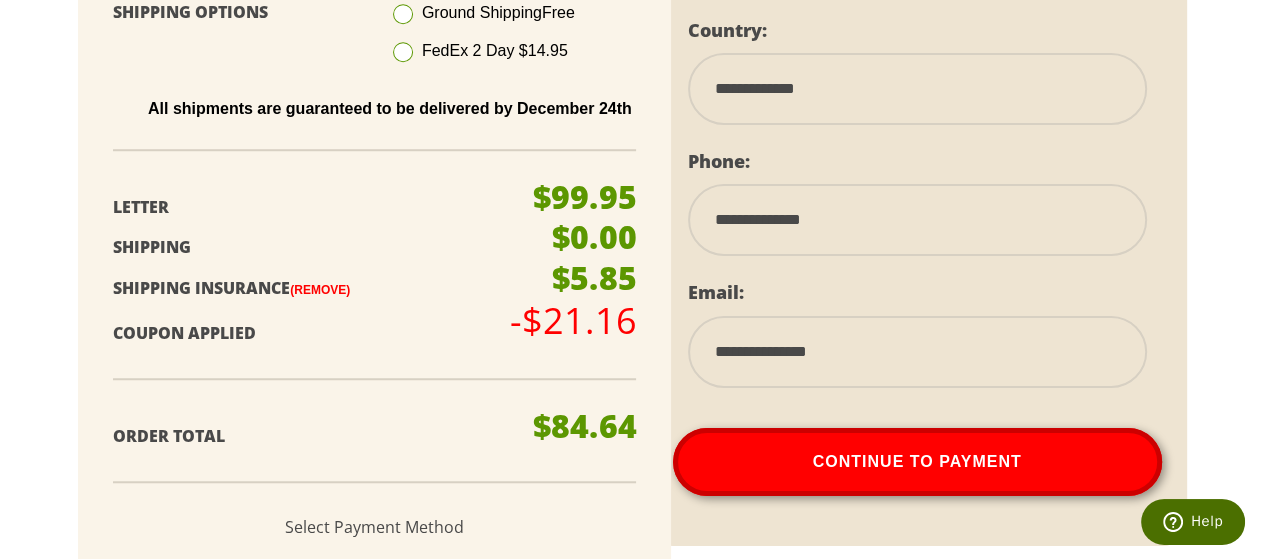 scroll, scrollTop: 1500, scrollLeft: 0, axis: vertical 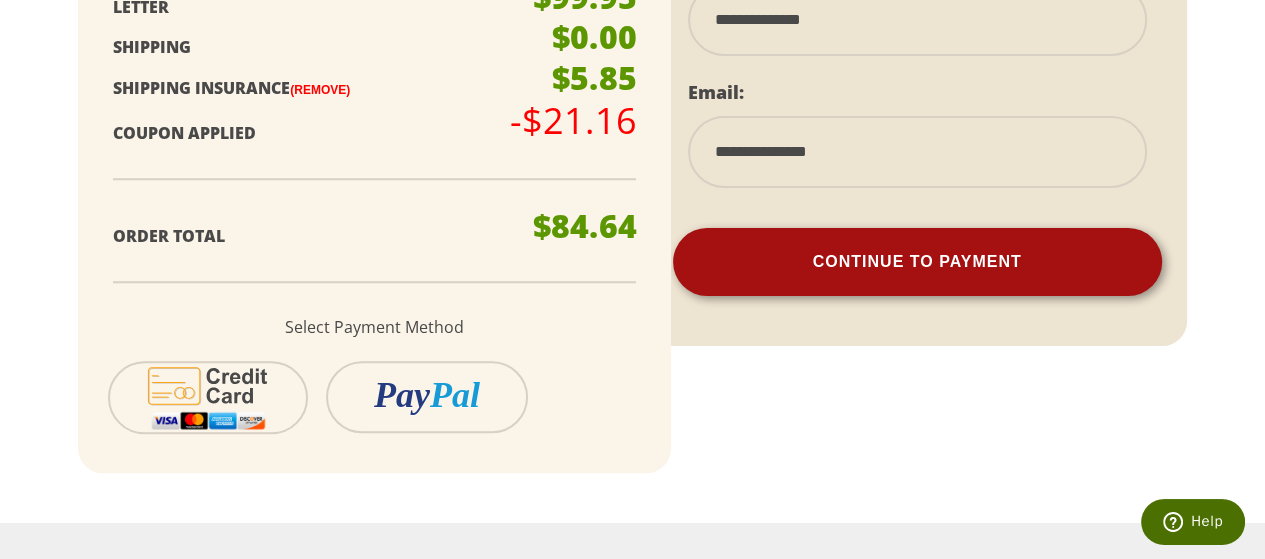 click on "Continue To Payment" at bounding box center [917, 262] 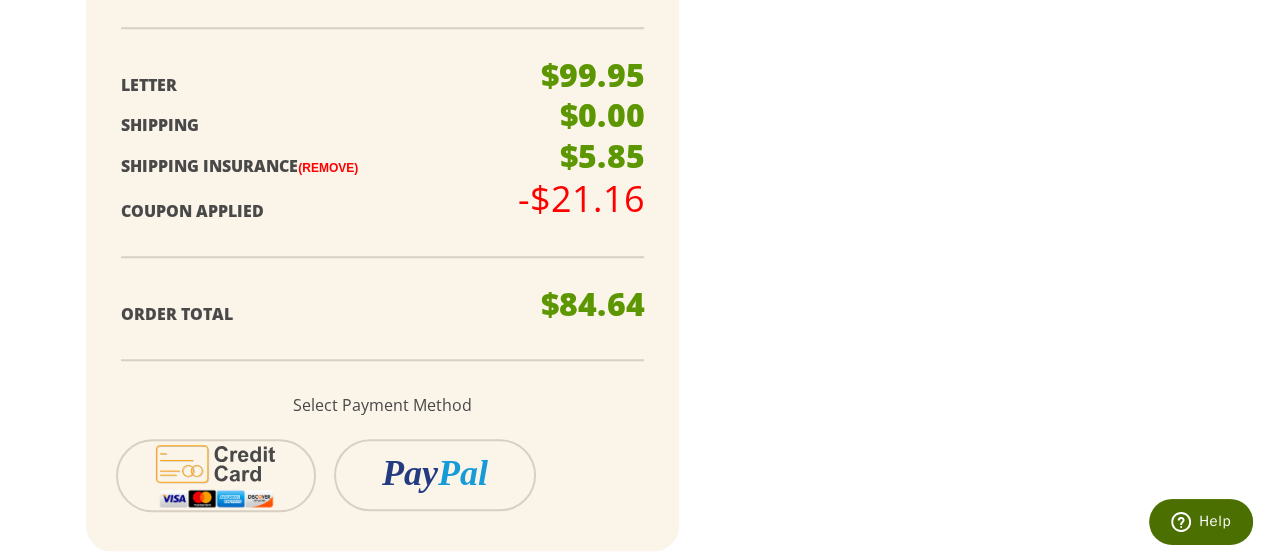 scroll, scrollTop: 1426, scrollLeft: 0, axis: vertical 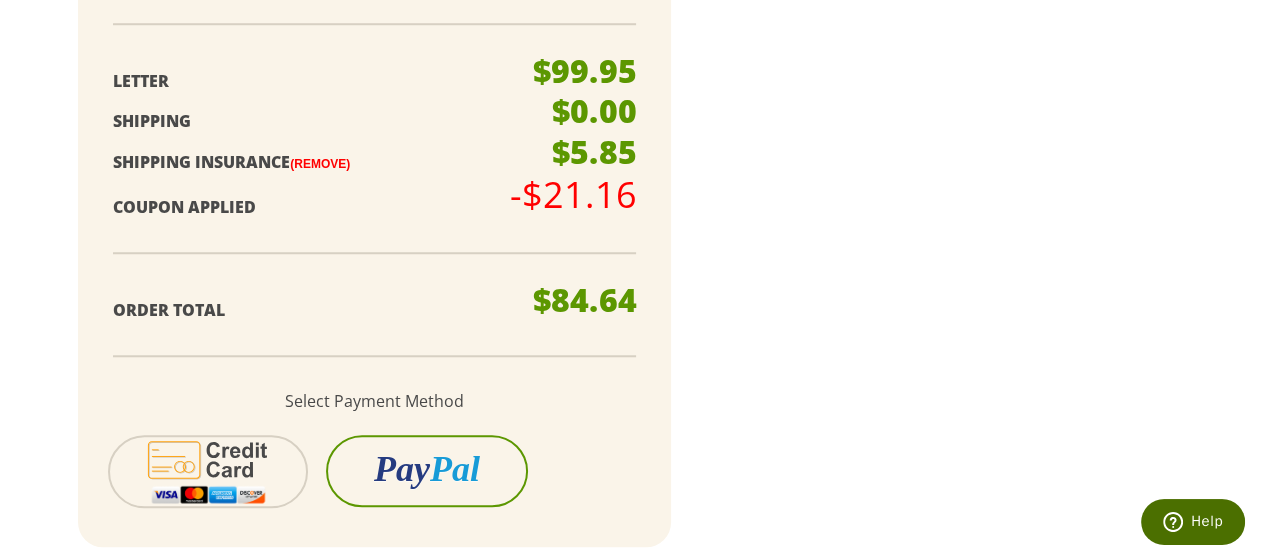 click on "Pal" at bounding box center (455, 469) 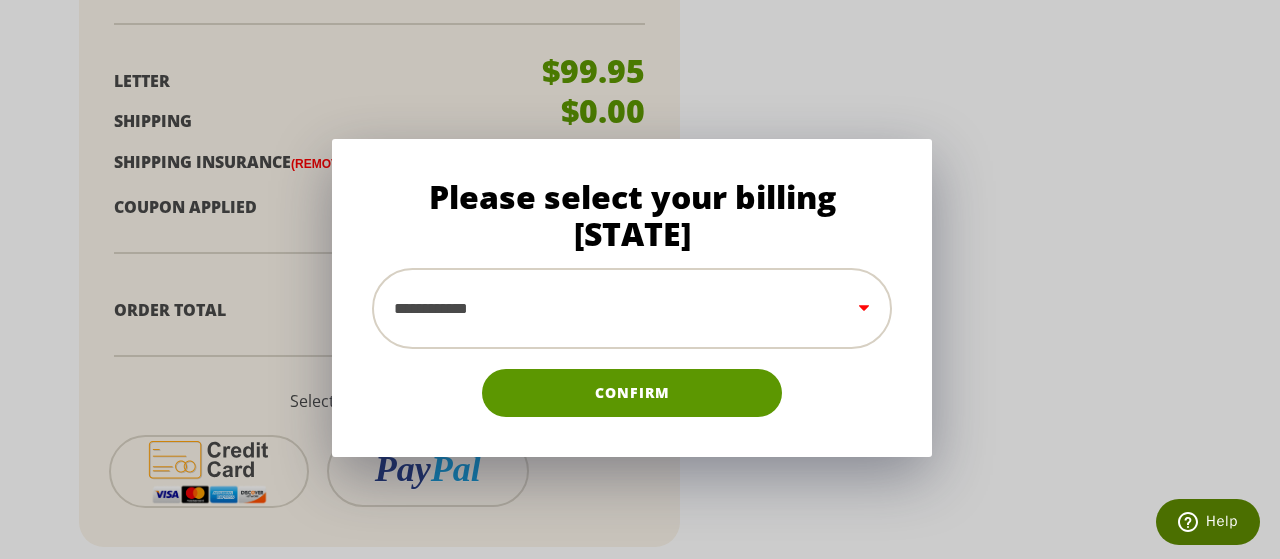click on "**********" at bounding box center [632, 308] 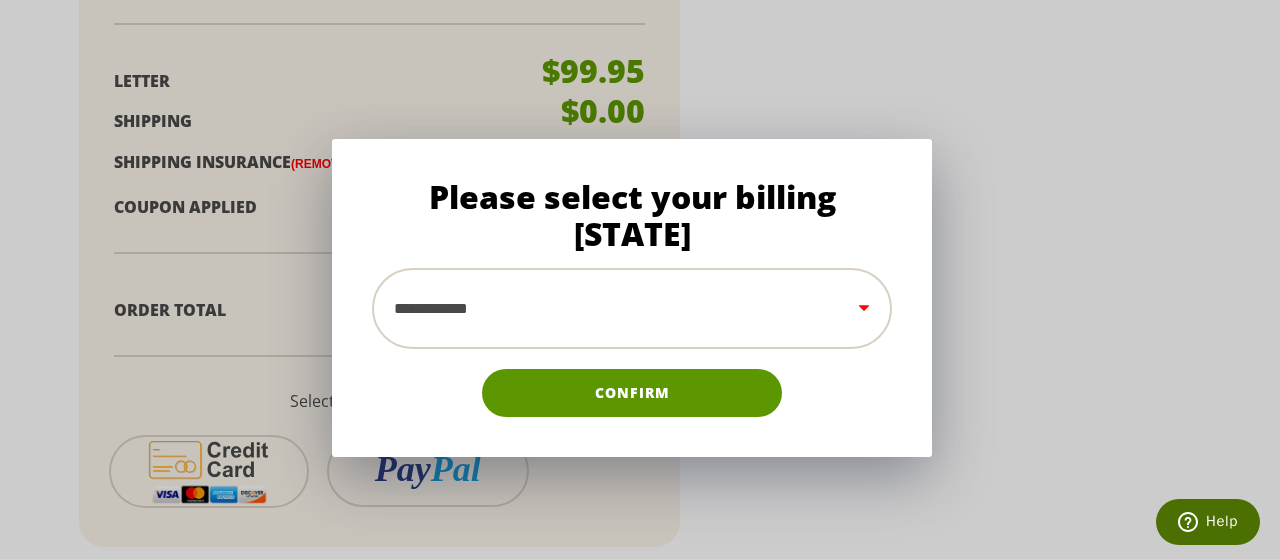 select on "**" 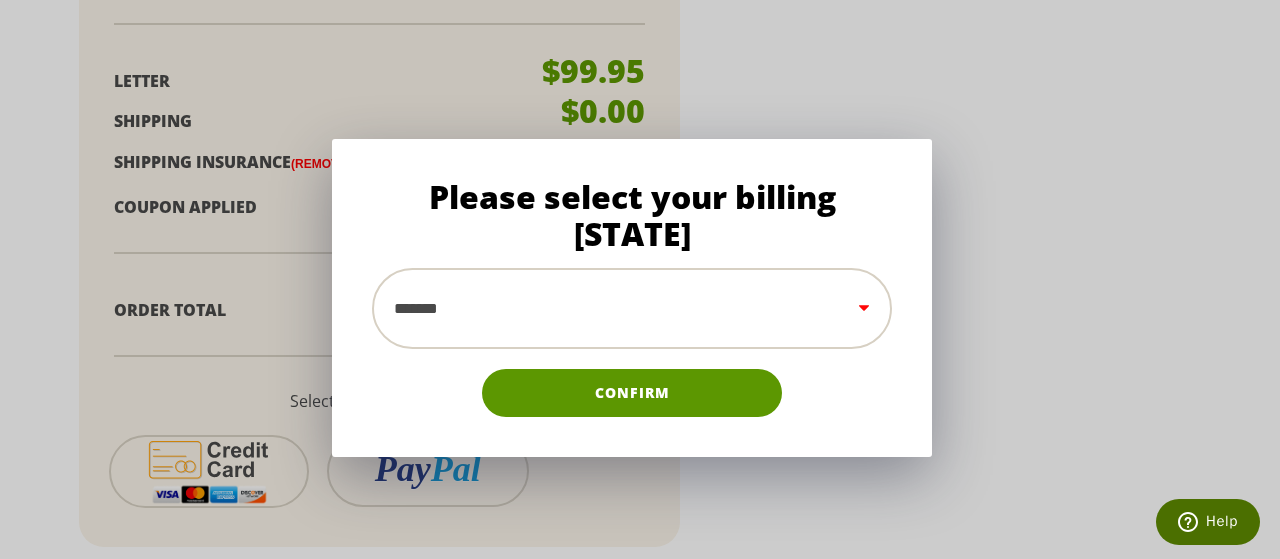 click on "**********" at bounding box center [632, 308] 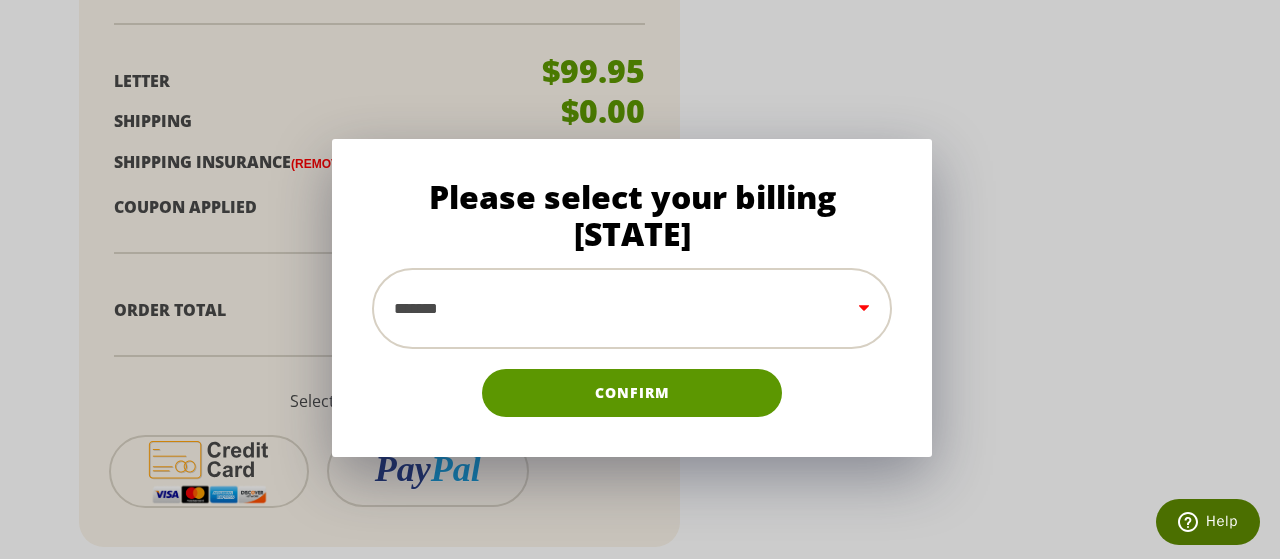 click on "Confirm" at bounding box center (632, 393) 